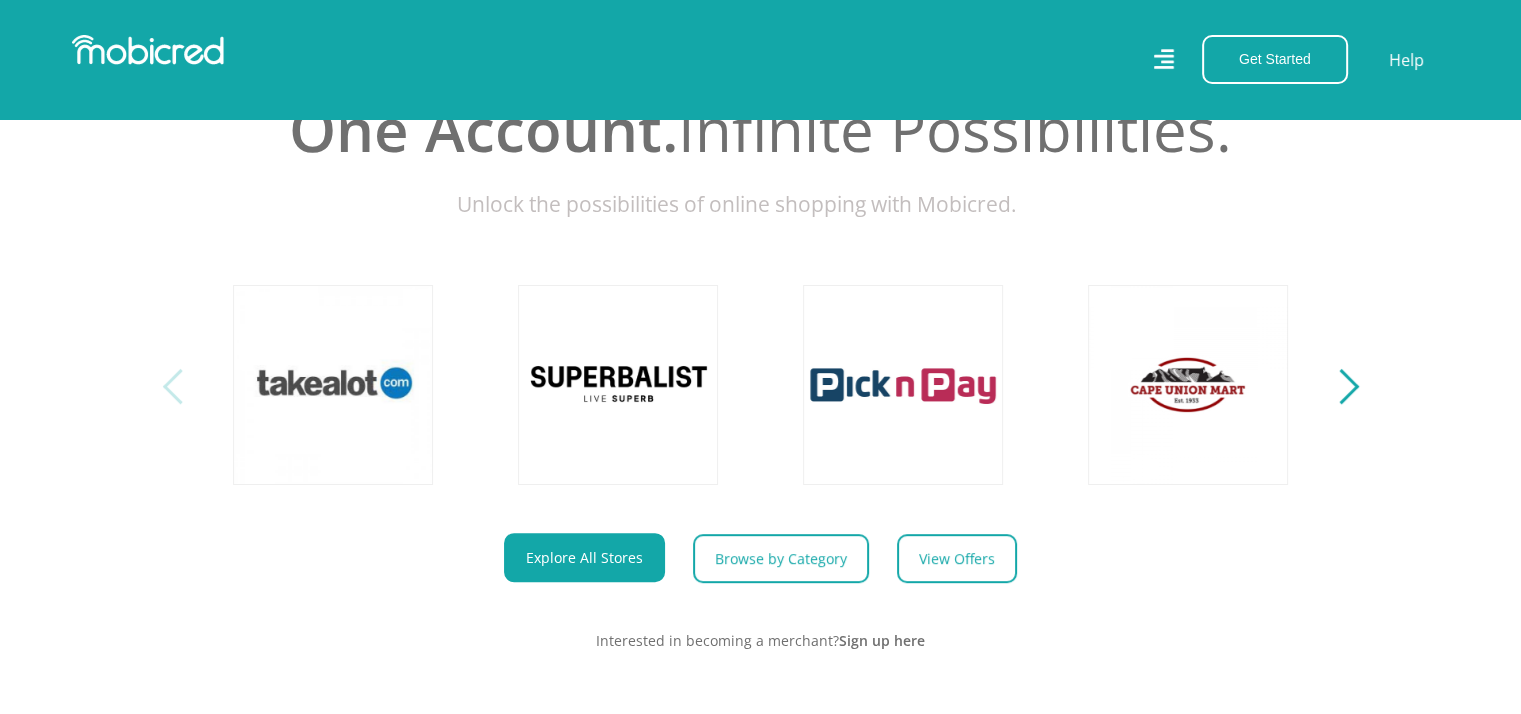scroll, scrollTop: 762, scrollLeft: 0, axis: vertical 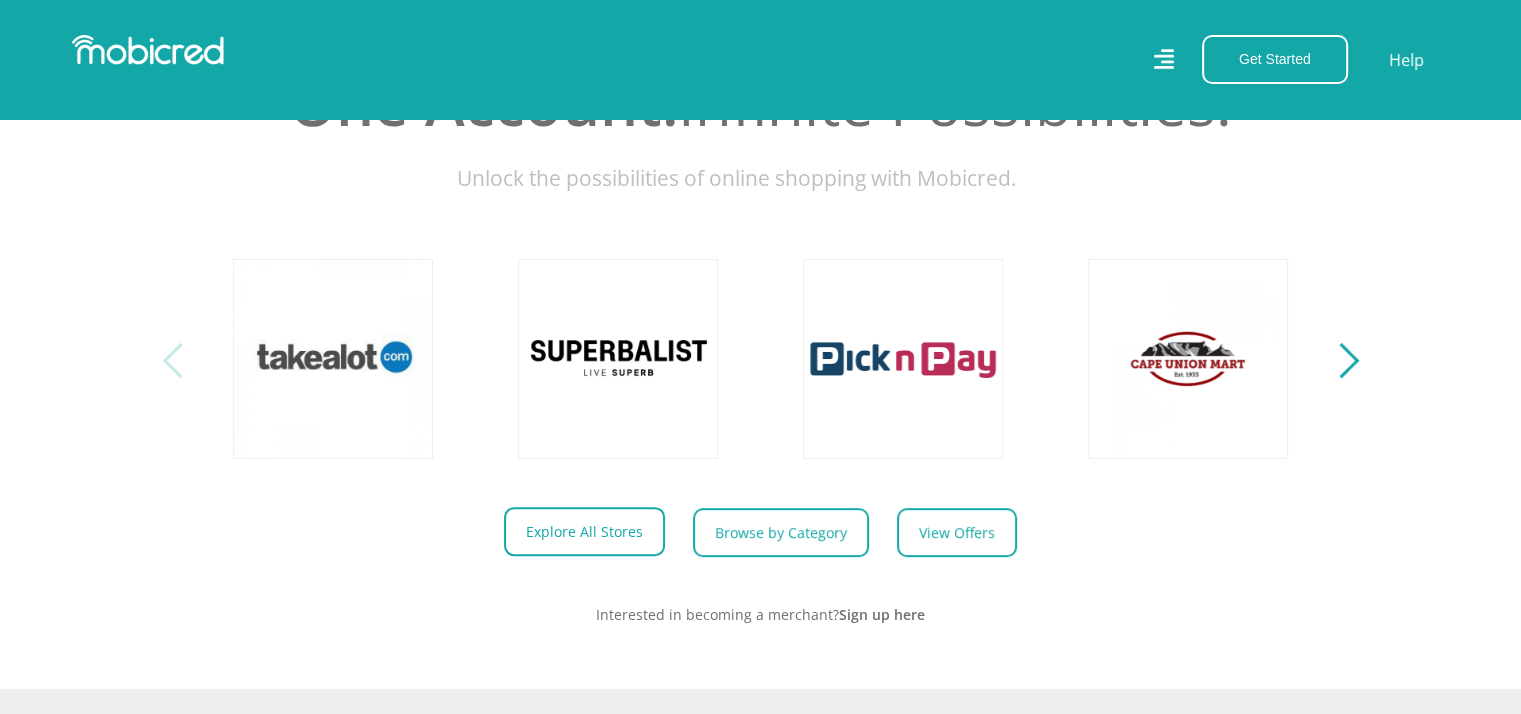 click on "Explore All Stores" at bounding box center [584, 531] 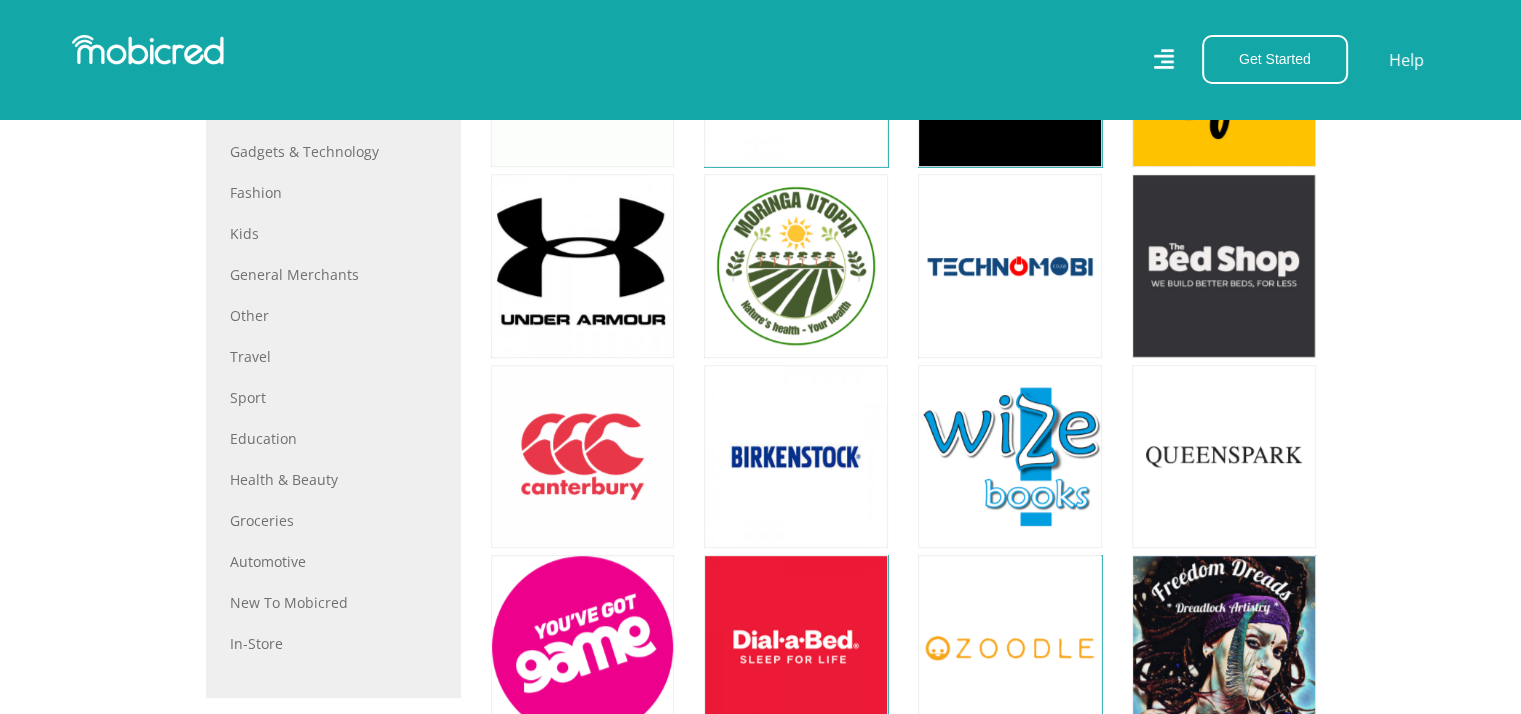 scroll, scrollTop: 910, scrollLeft: 0, axis: vertical 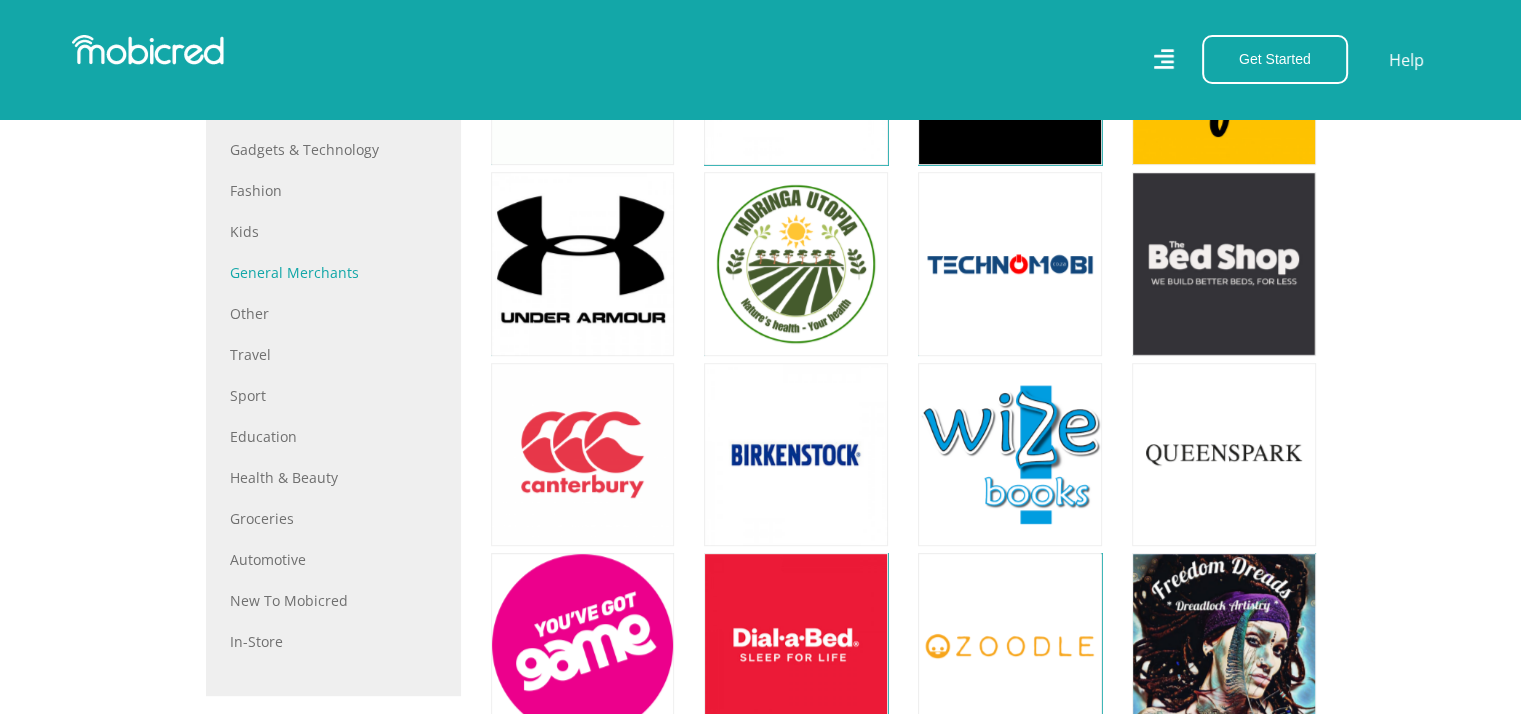 click on "General Merchants" at bounding box center [333, 272] 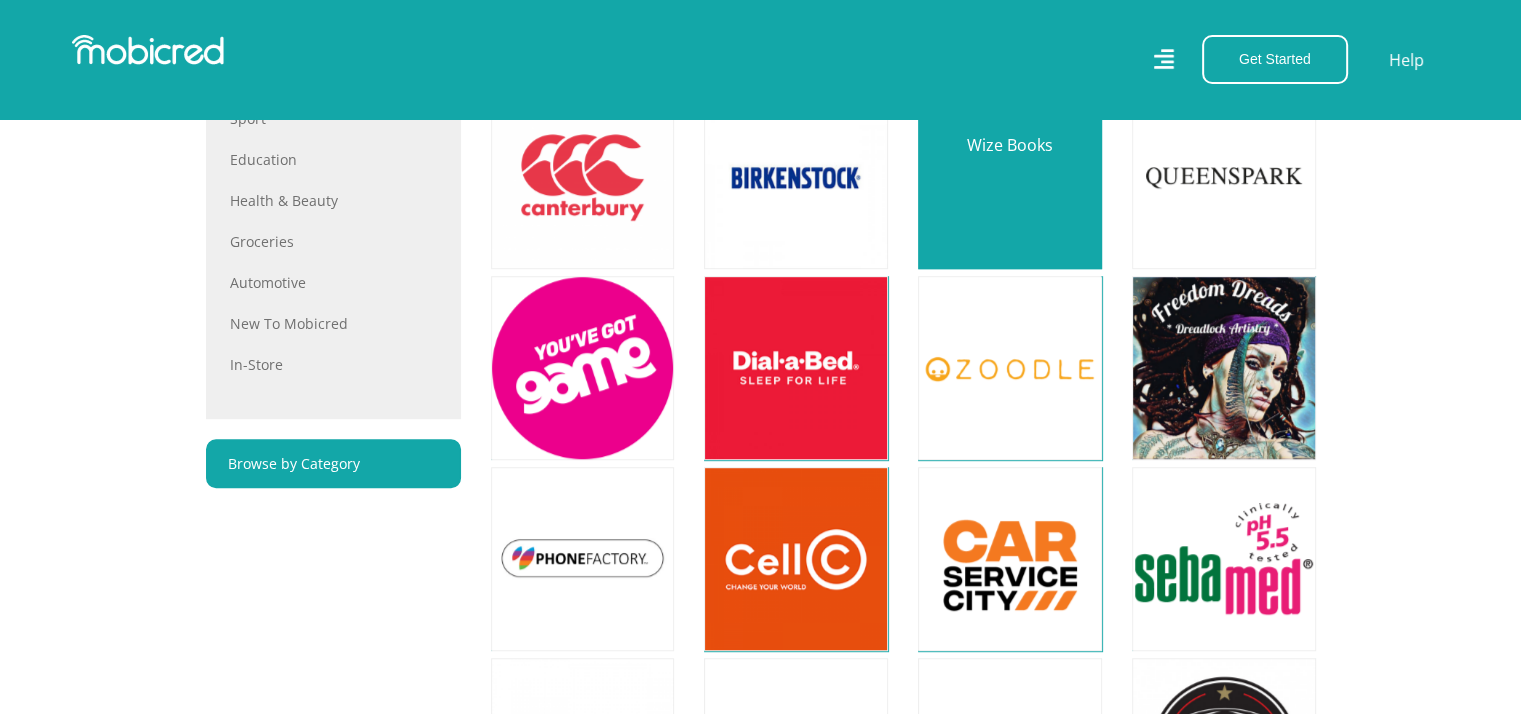 scroll, scrollTop: 1188, scrollLeft: 0, axis: vertical 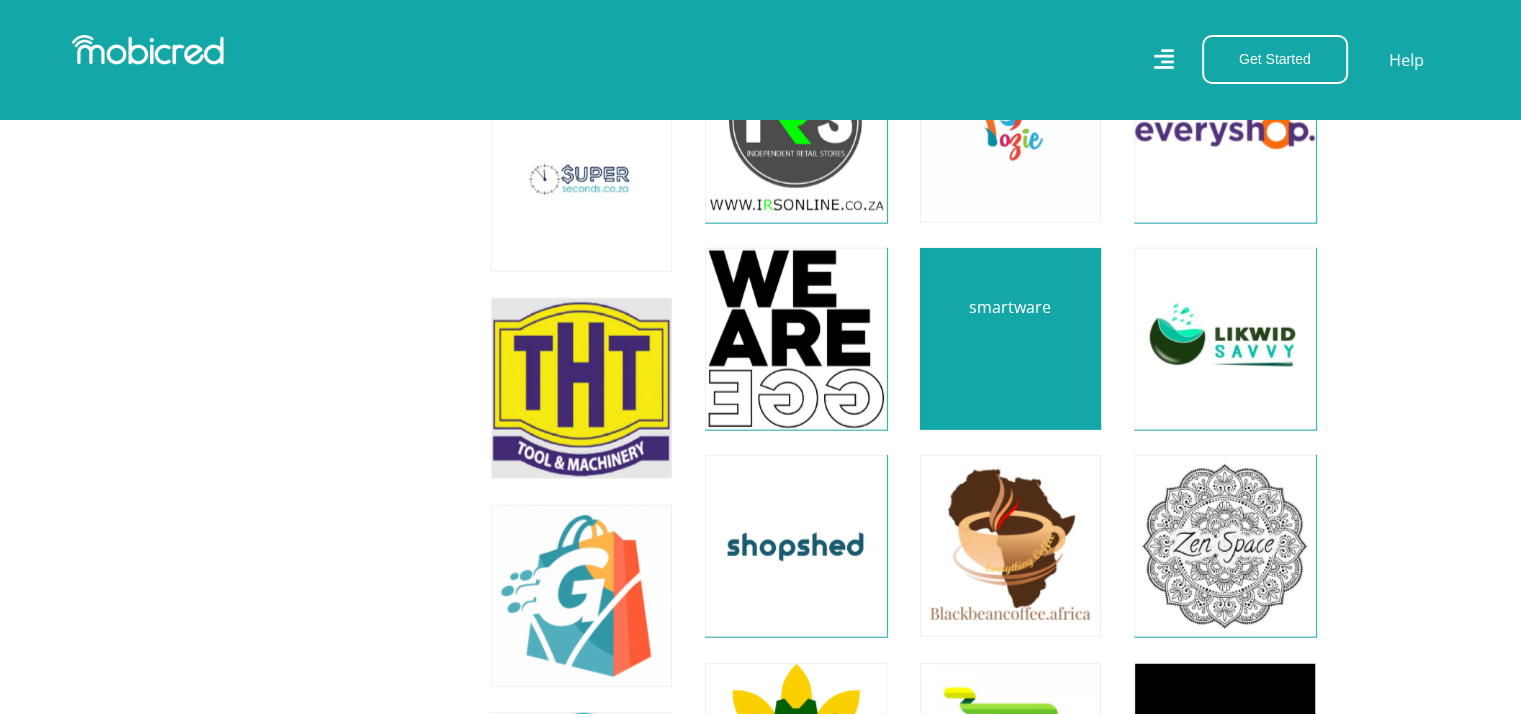 click at bounding box center [1010, 339] 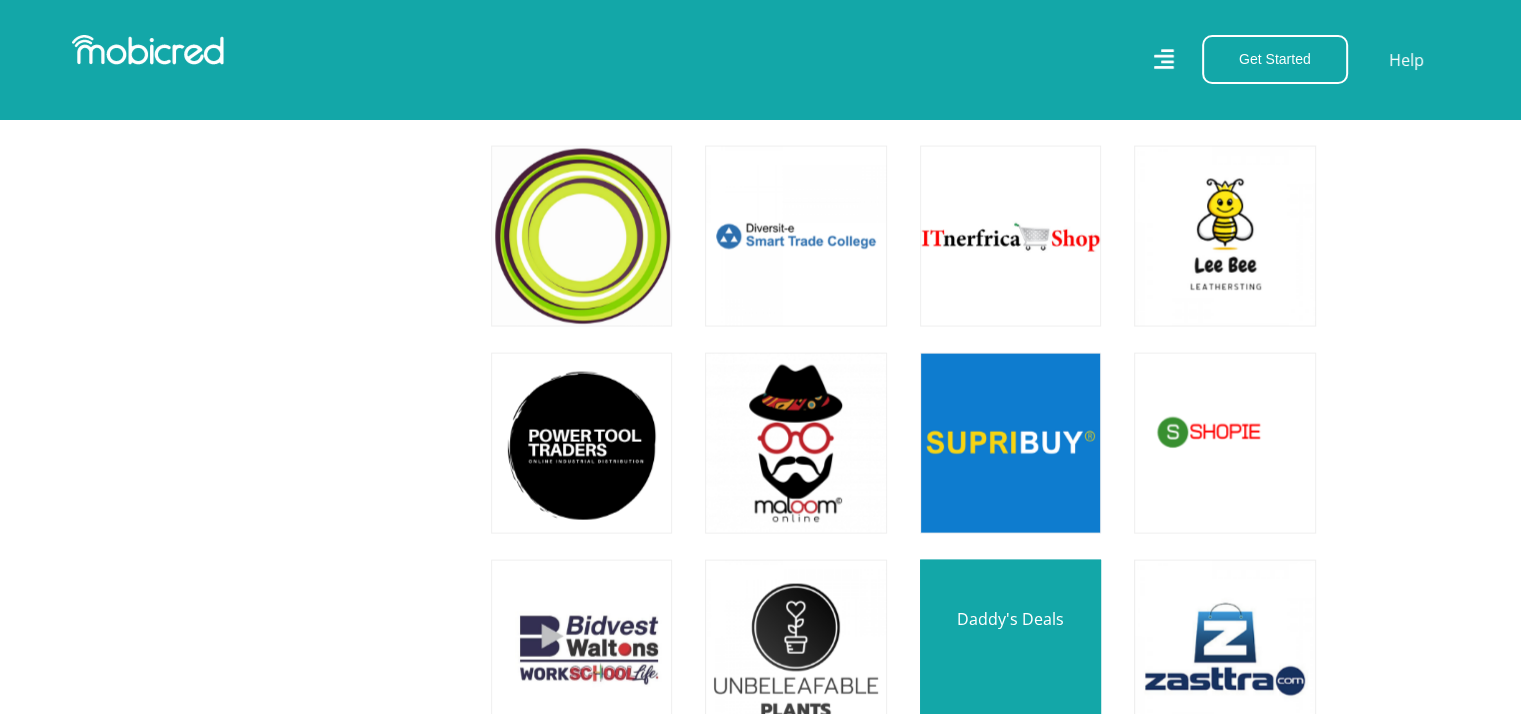 scroll, scrollTop: 4030, scrollLeft: 0, axis: vertical 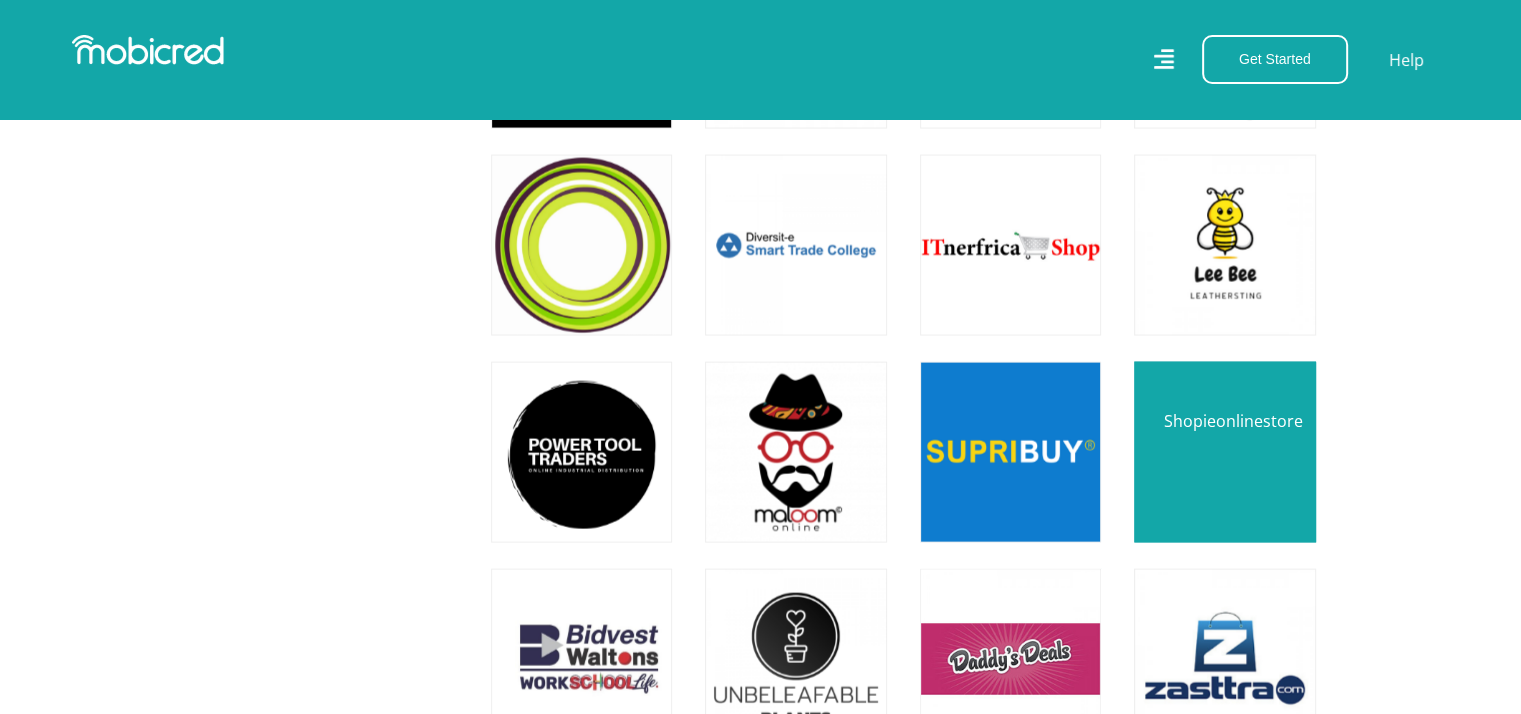 click at bounding box center (1224, 452) 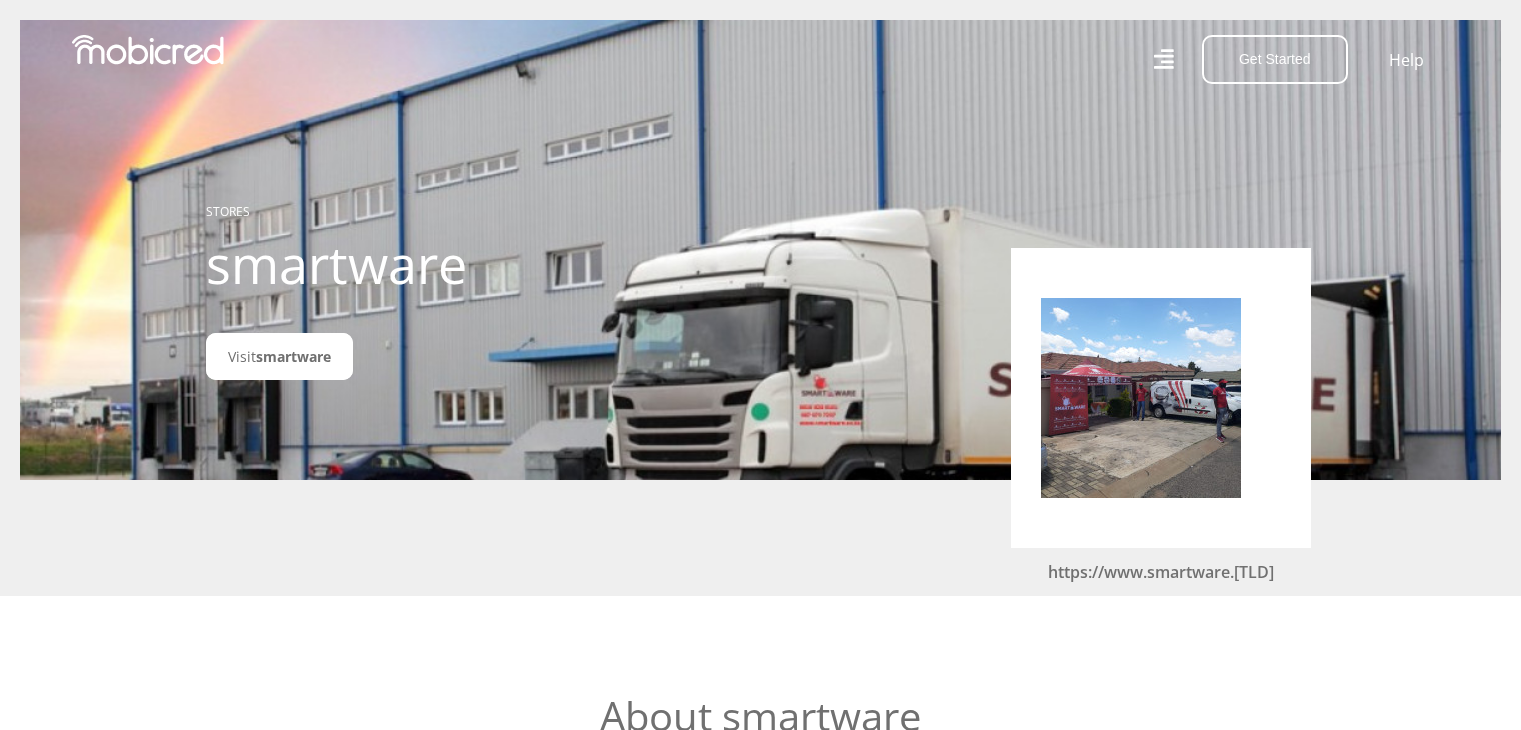 scroll, scrollTop: 0, scrollLeft: 0, axis: both 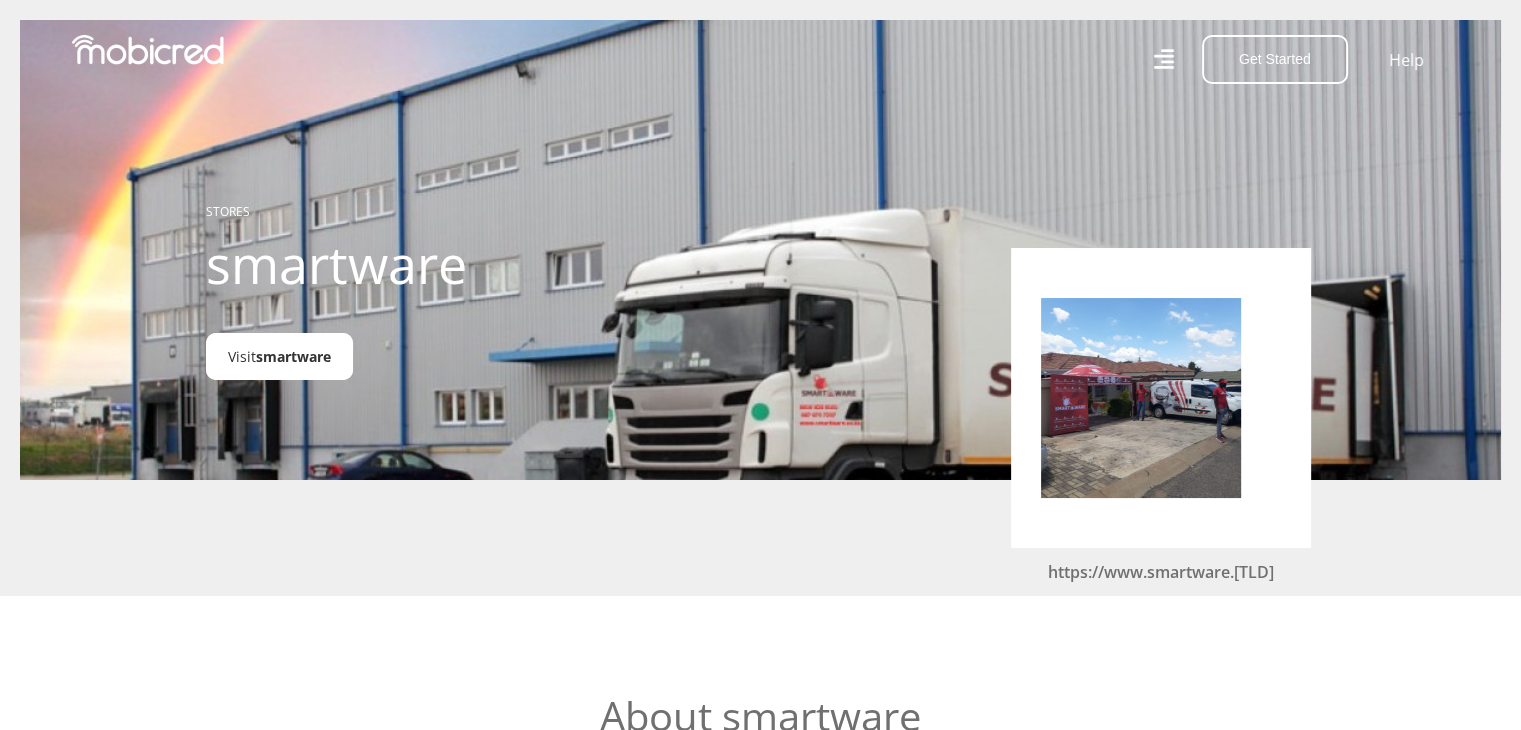 click on "smartware" at bounding box center [293, 356] 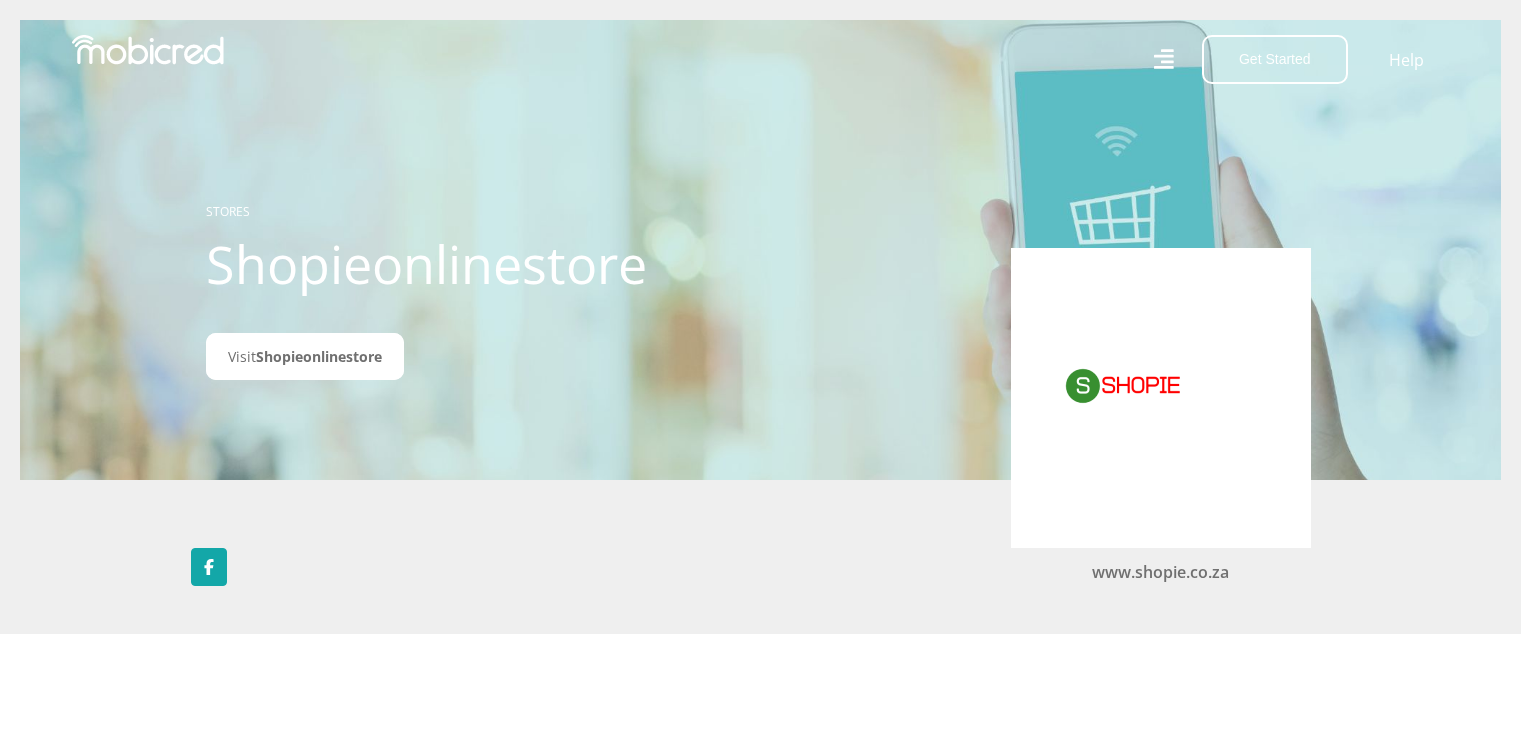 scroll, scrollTop: 0, scrollLeft: 0, axis: both 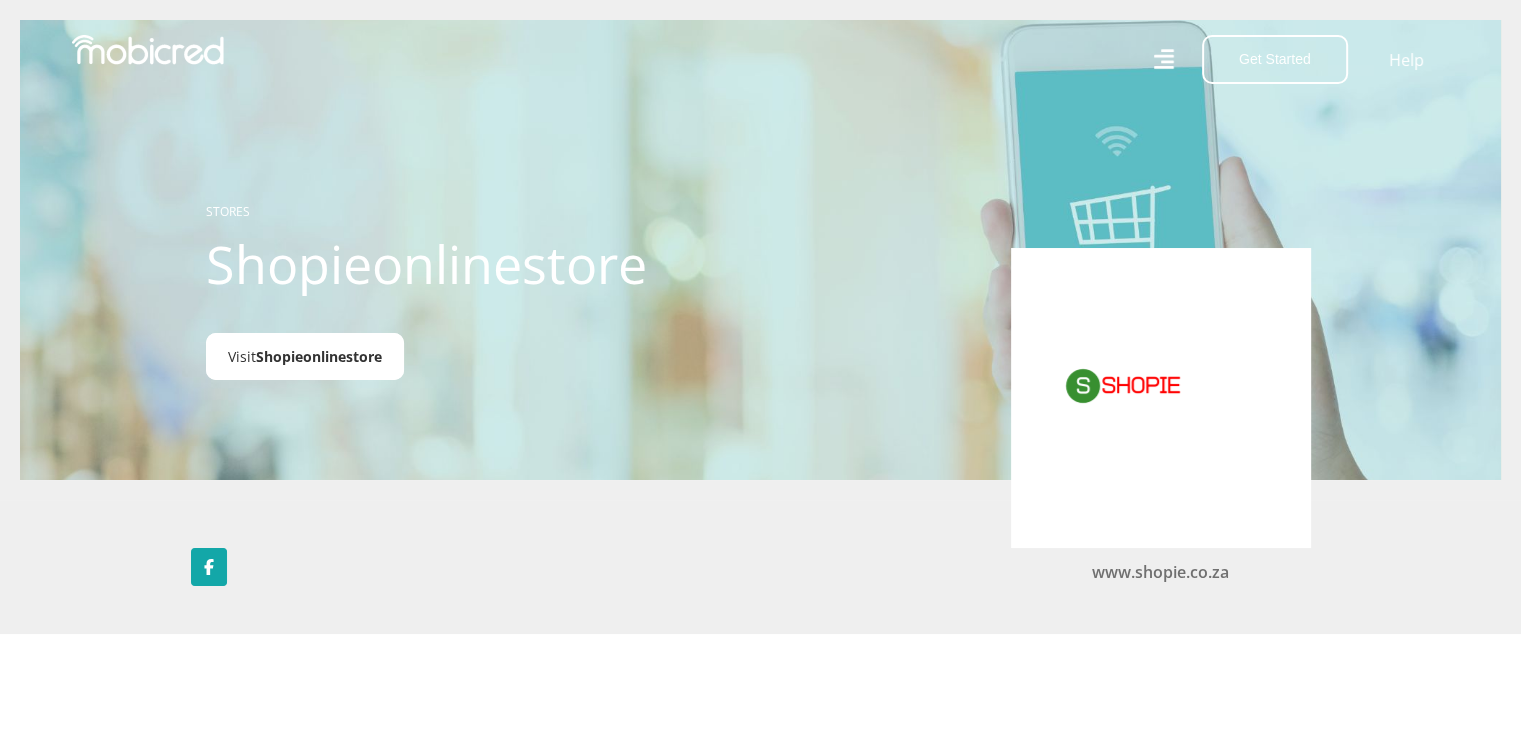 click on "Shopieonlinestore" at bounding box center [319, 356] 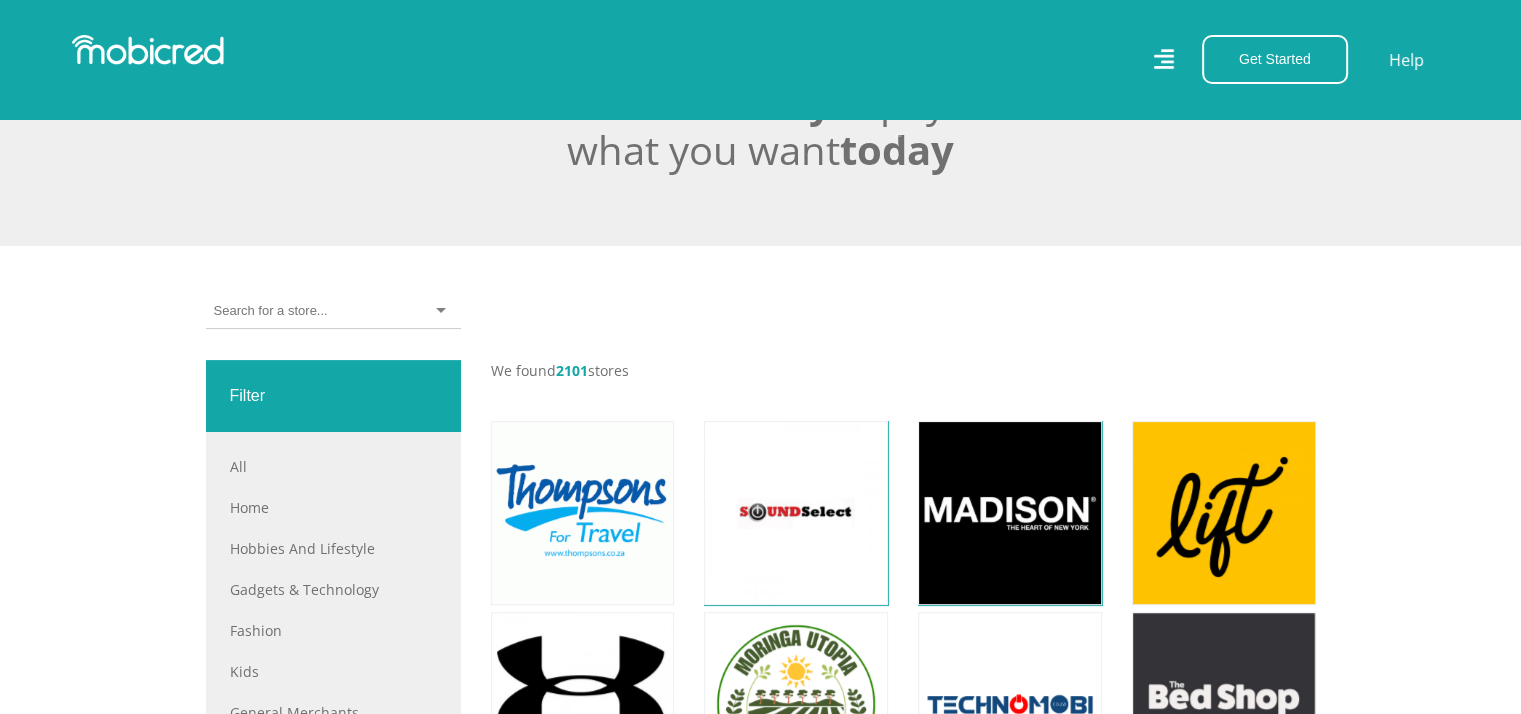 scroll, scrollTop: 623, scrollLeft: 0, axis: vertical 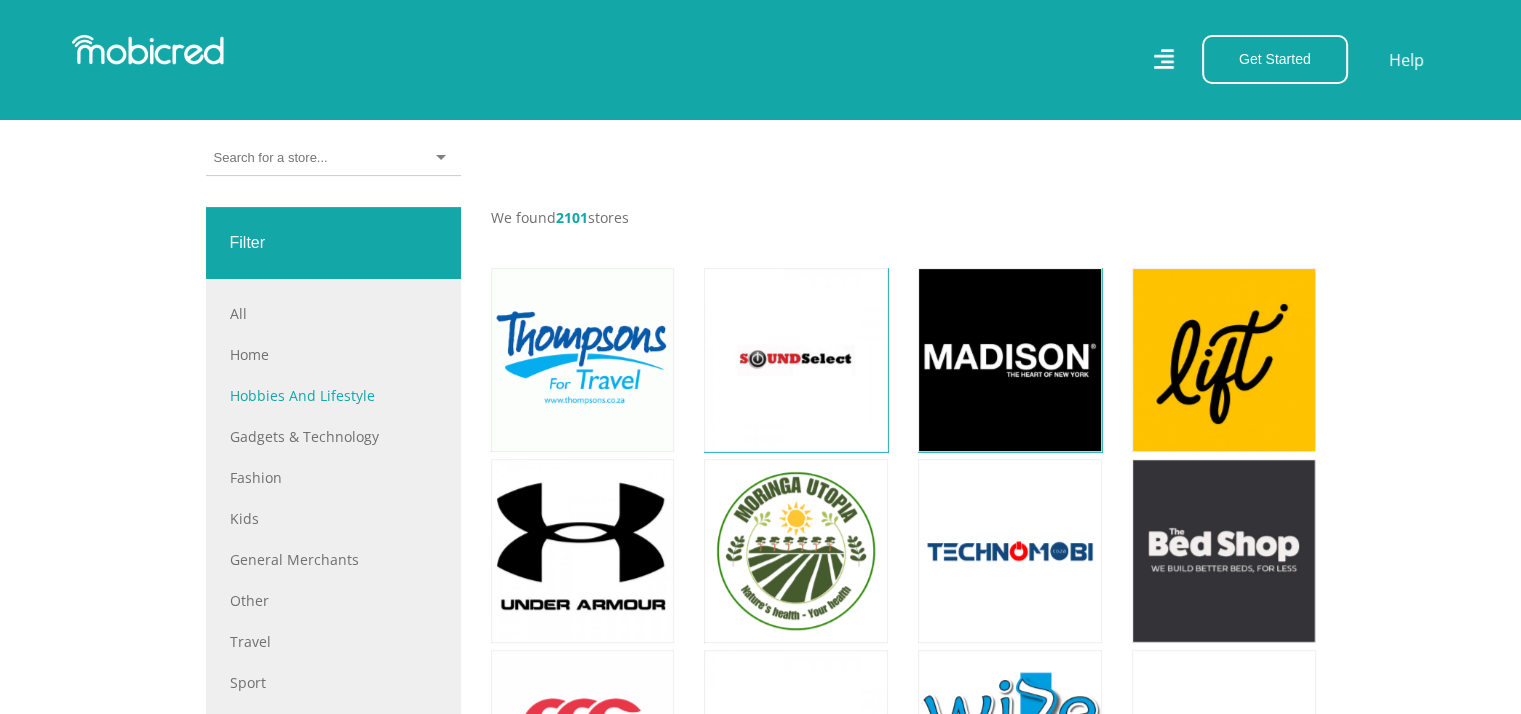 click on "Hobbies and Lifestyle" at bounding box center (333, 395) 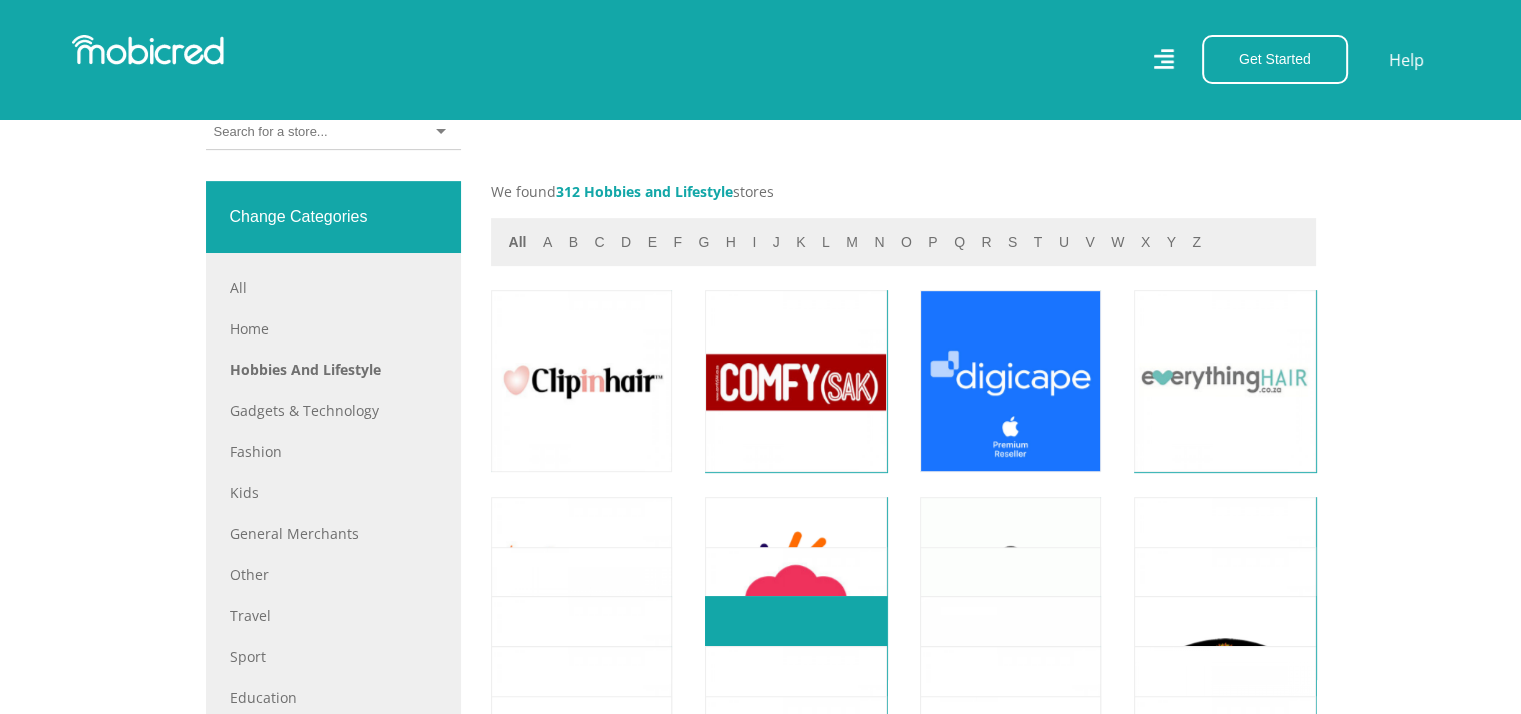 scroll, scrollTop: 758, scrollLeft: 0, axis: vertical 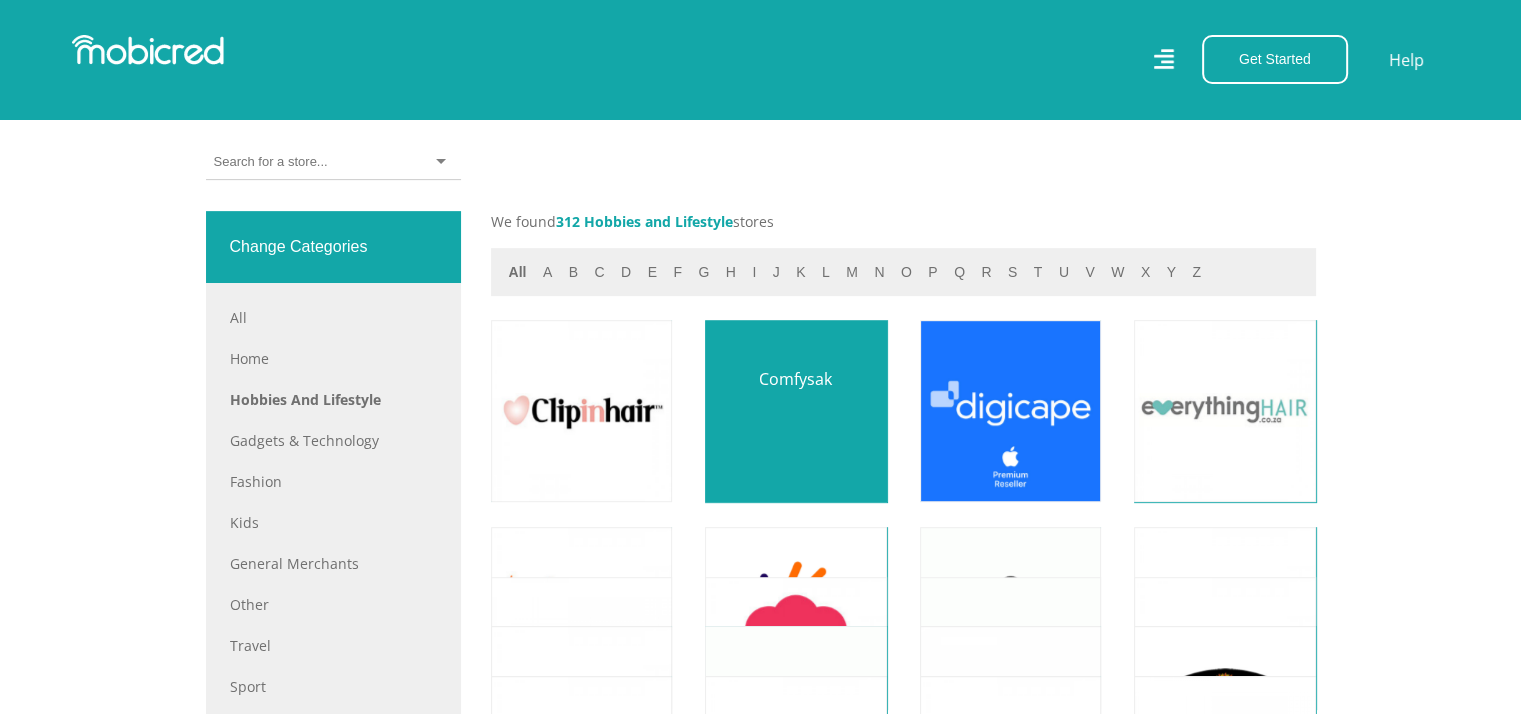 click at bounding box center [795, 410] 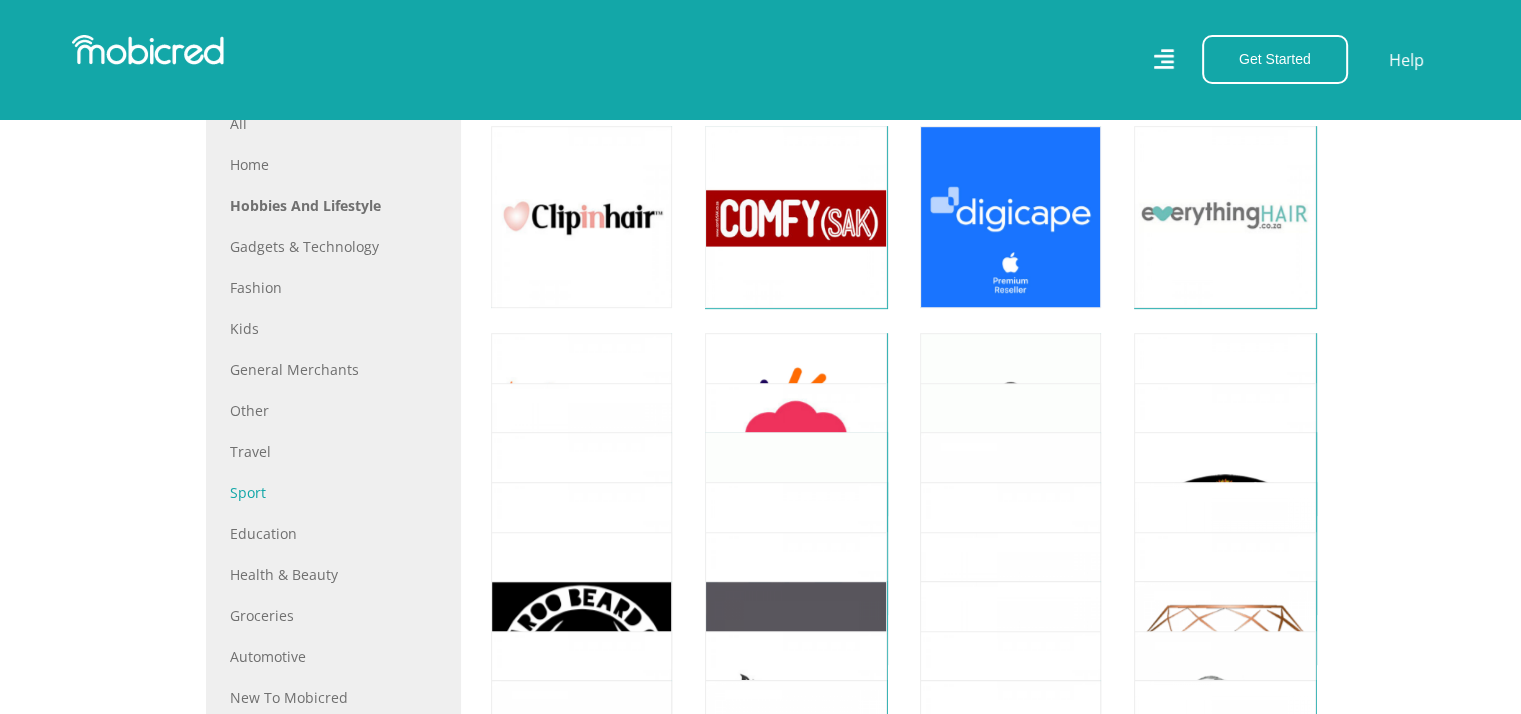 scroll, scrollTop: 938, scrollLeft: 0, axis: vertical 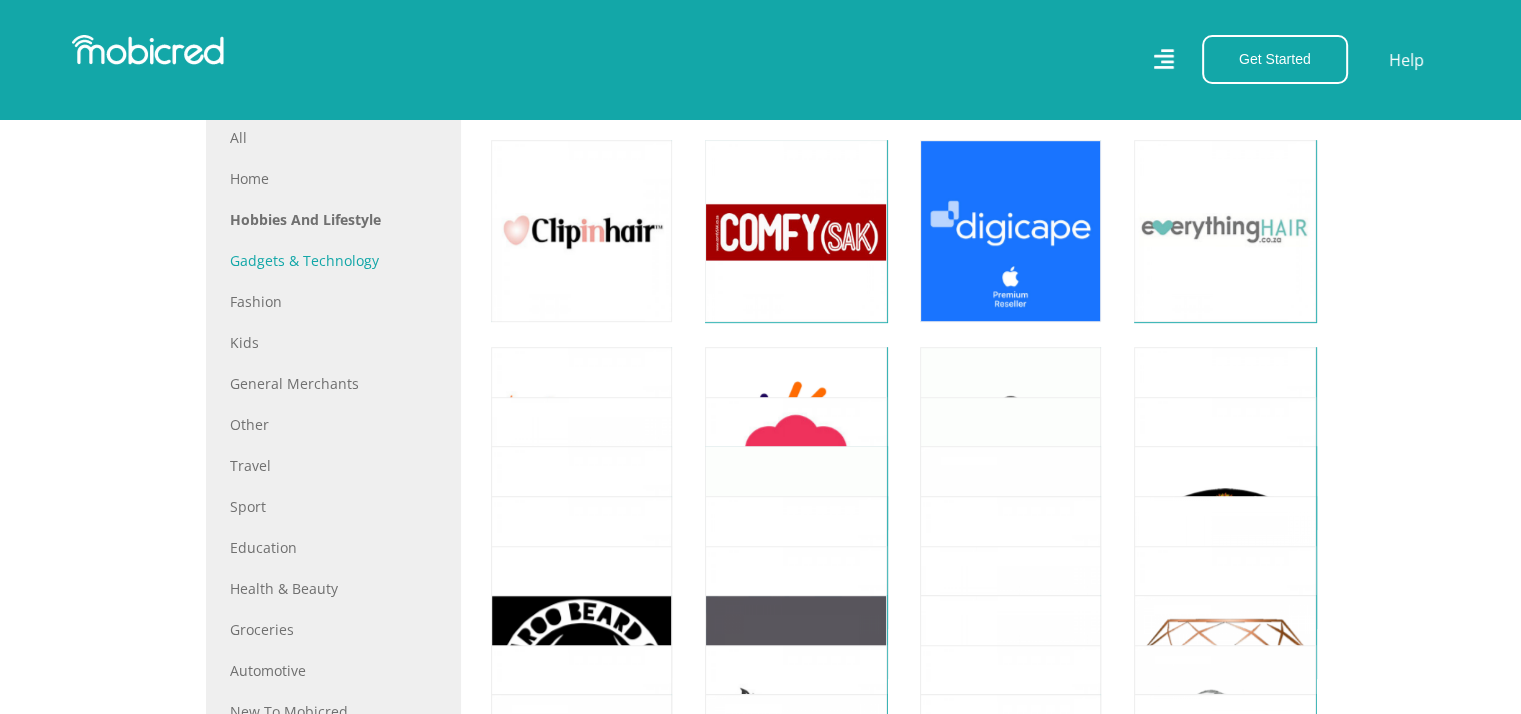 click on "Gadgets & Technology" at bounding box center (333, 260) 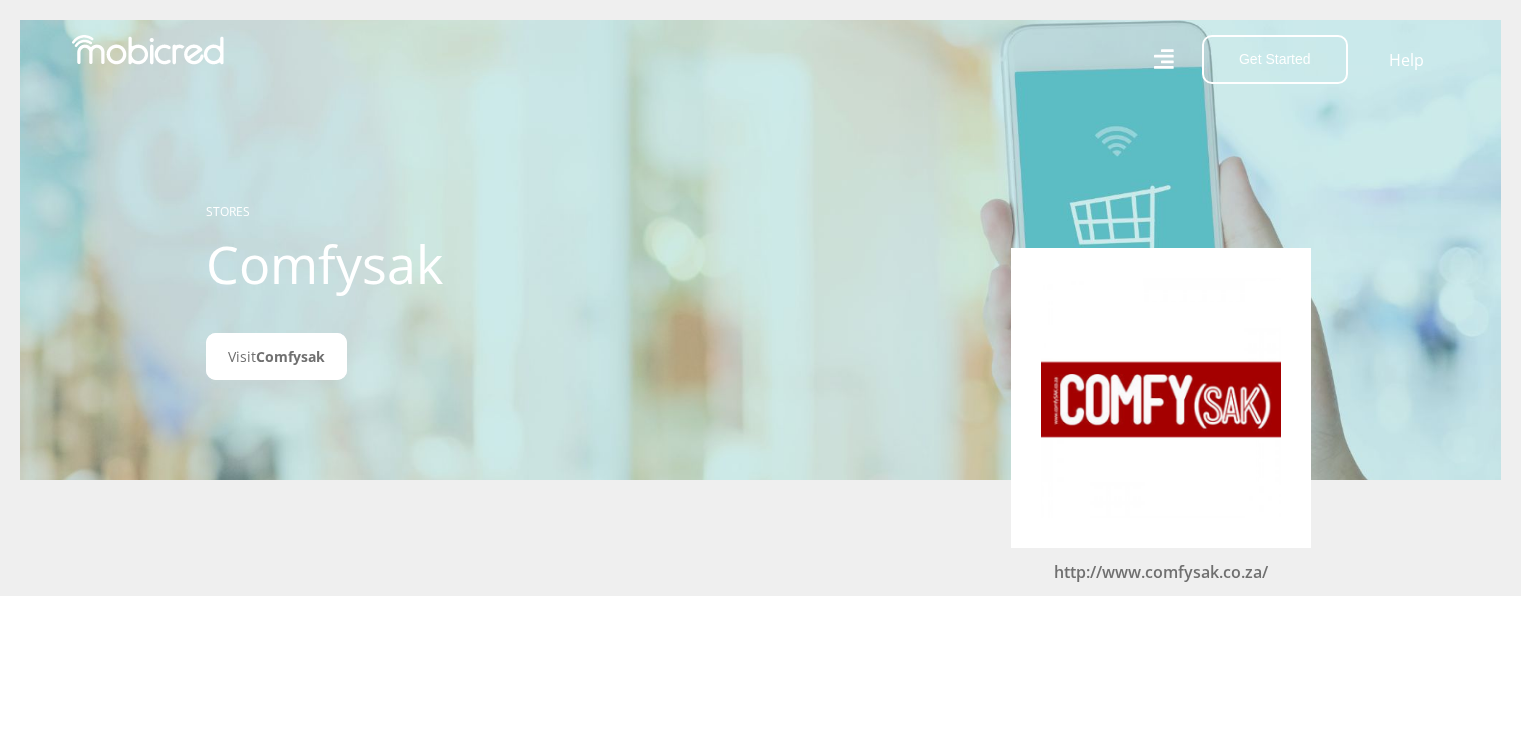 scroll, scrollTop: 0, scrollLeft: 0, axis: both 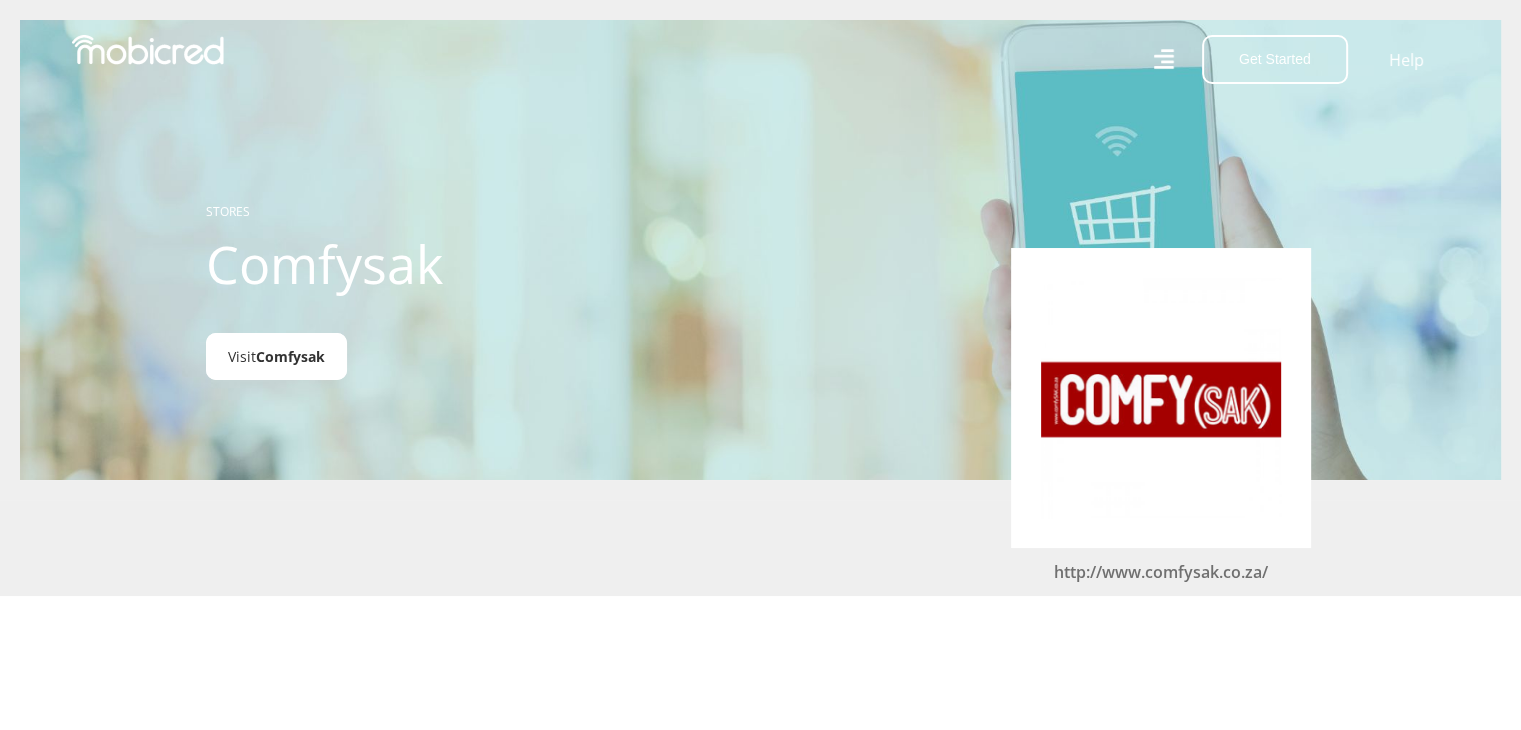 click on "Comfysak" at bounding box center [290, 356] 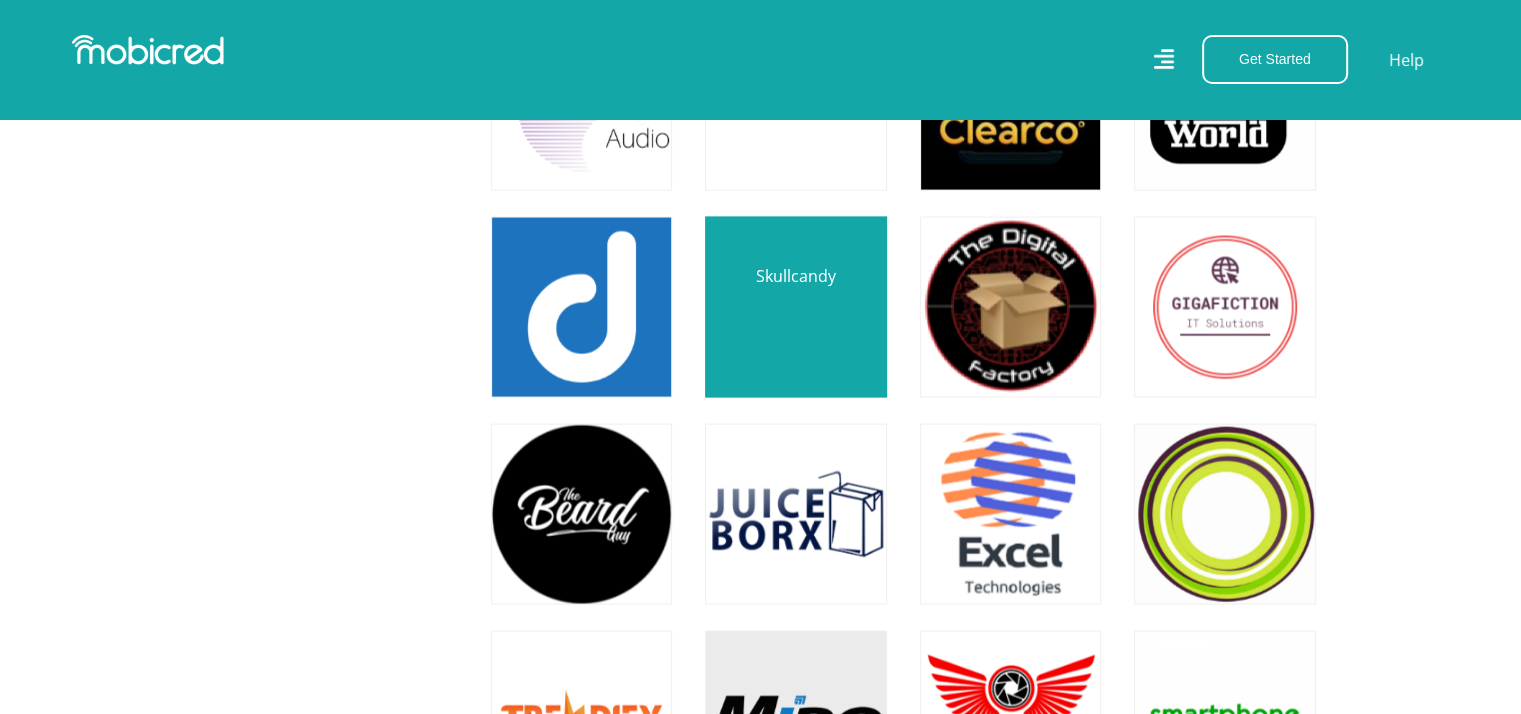 scroll, scrollTop: 3968, scrollLeft: 15, axis: both 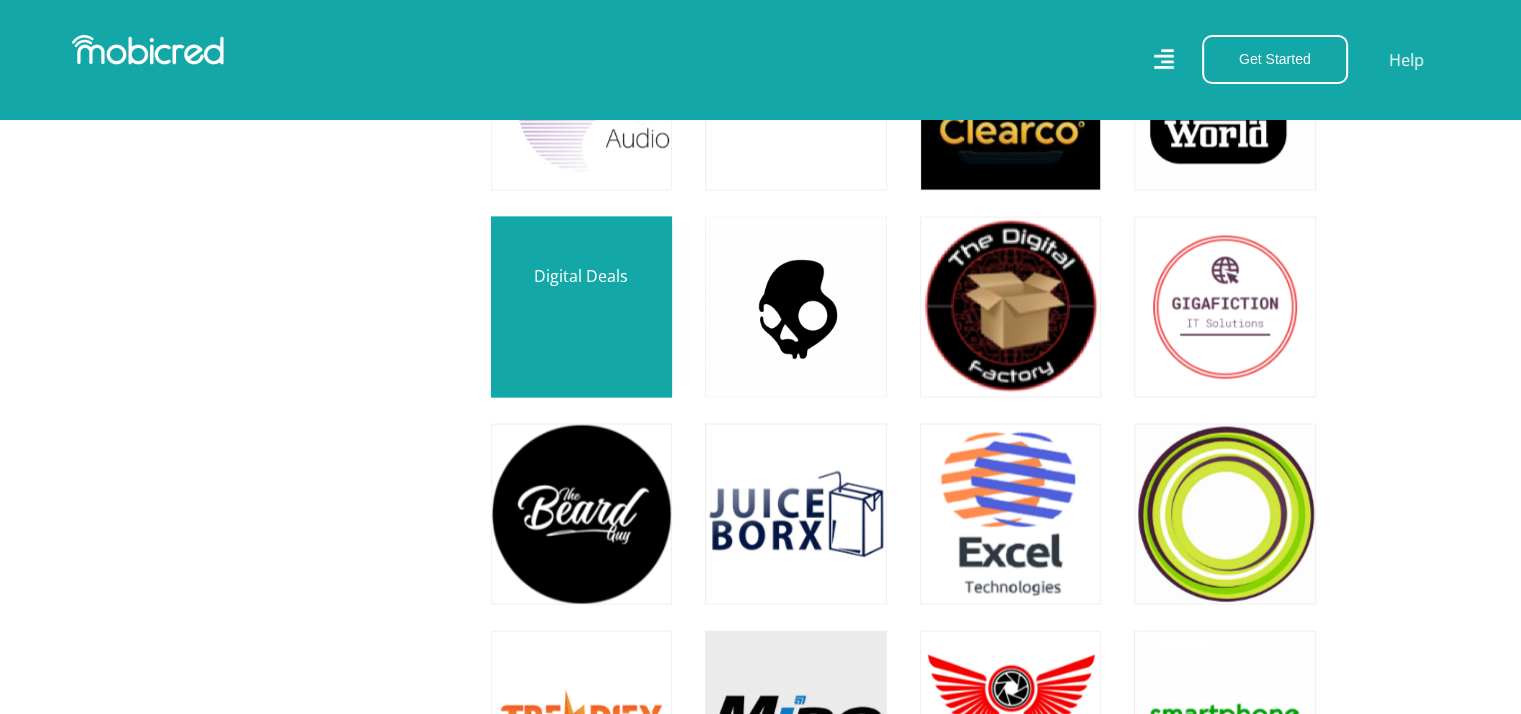 click at bounding box center (581, 307) 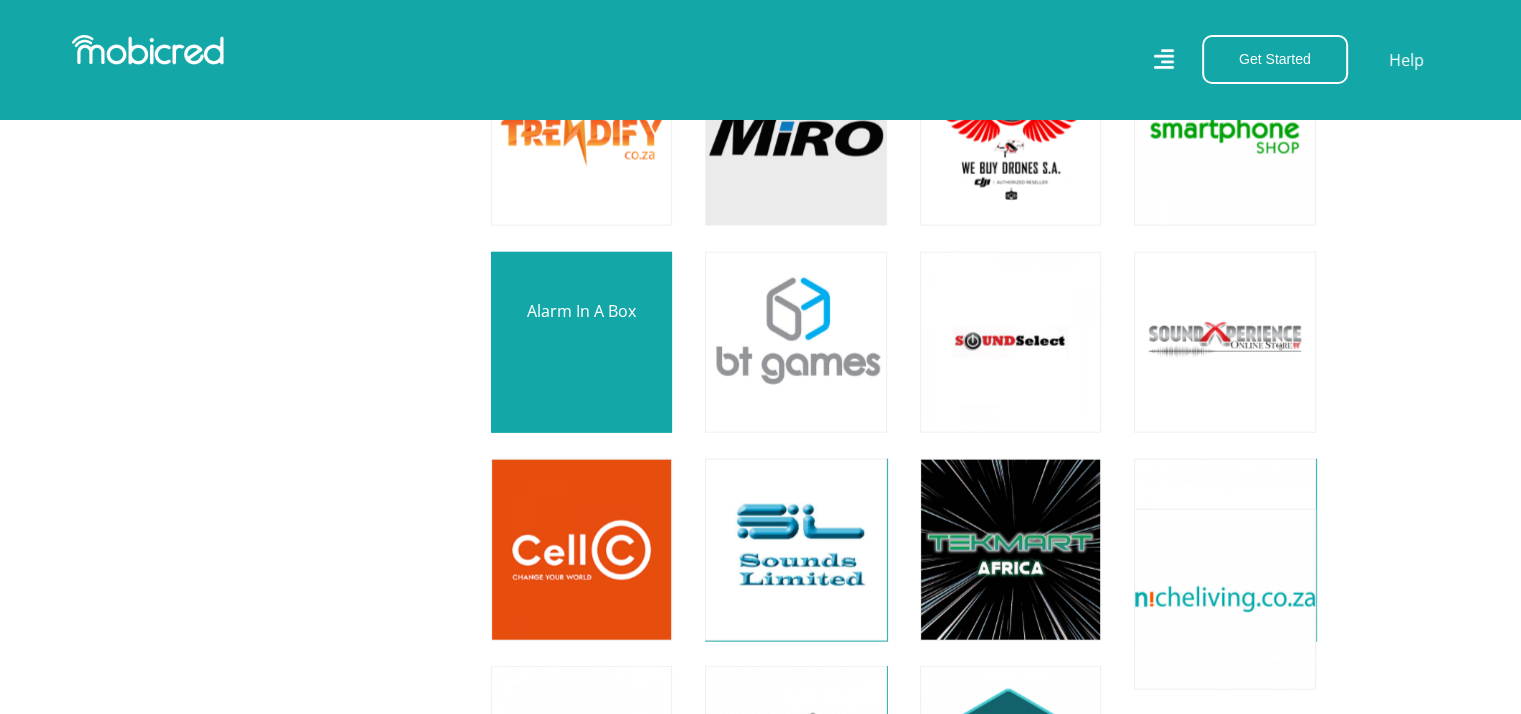 scroll, scrollTop: 4560, scrollLeft: 0, axis: vertical 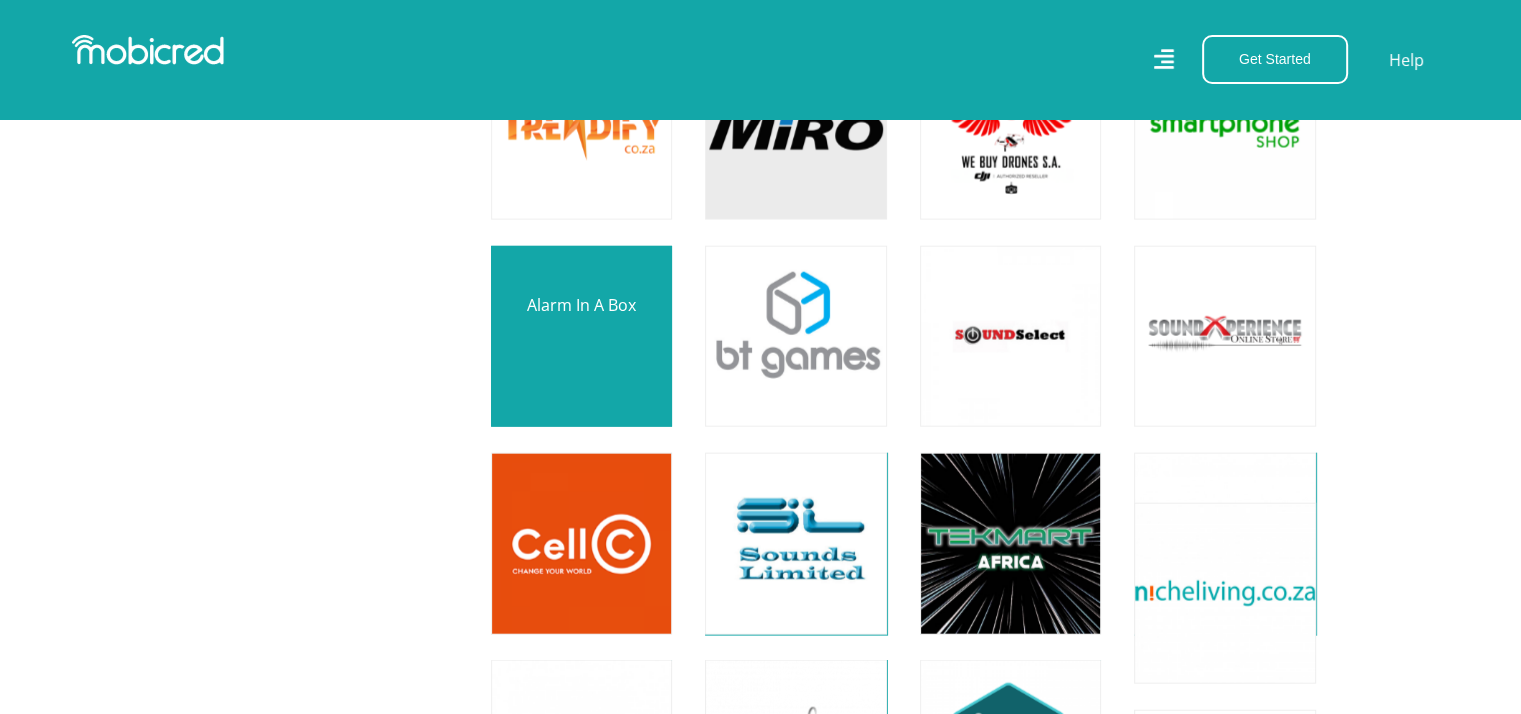 click at bounding box center [581, 336] 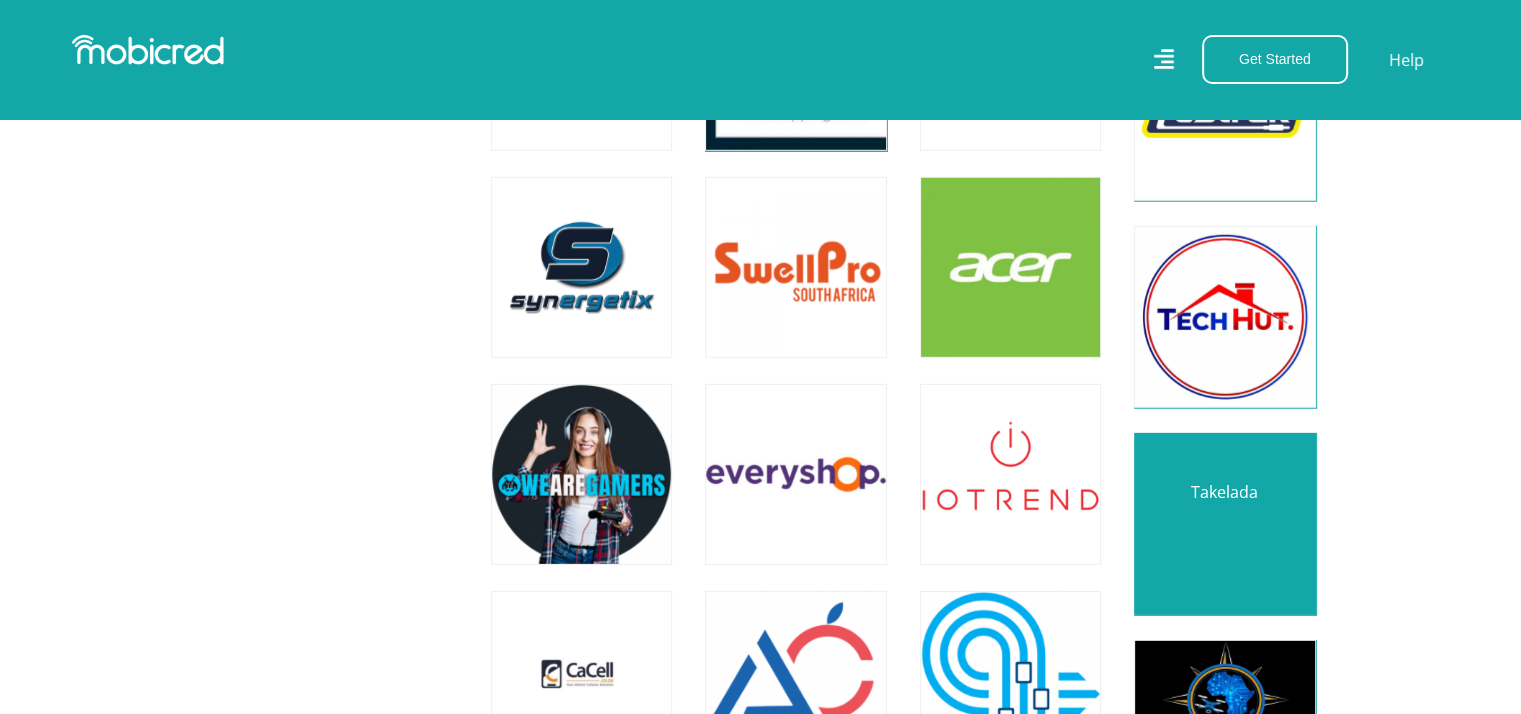 scroll, scrollTop: 5860, scrollLeft: 11, axis: both 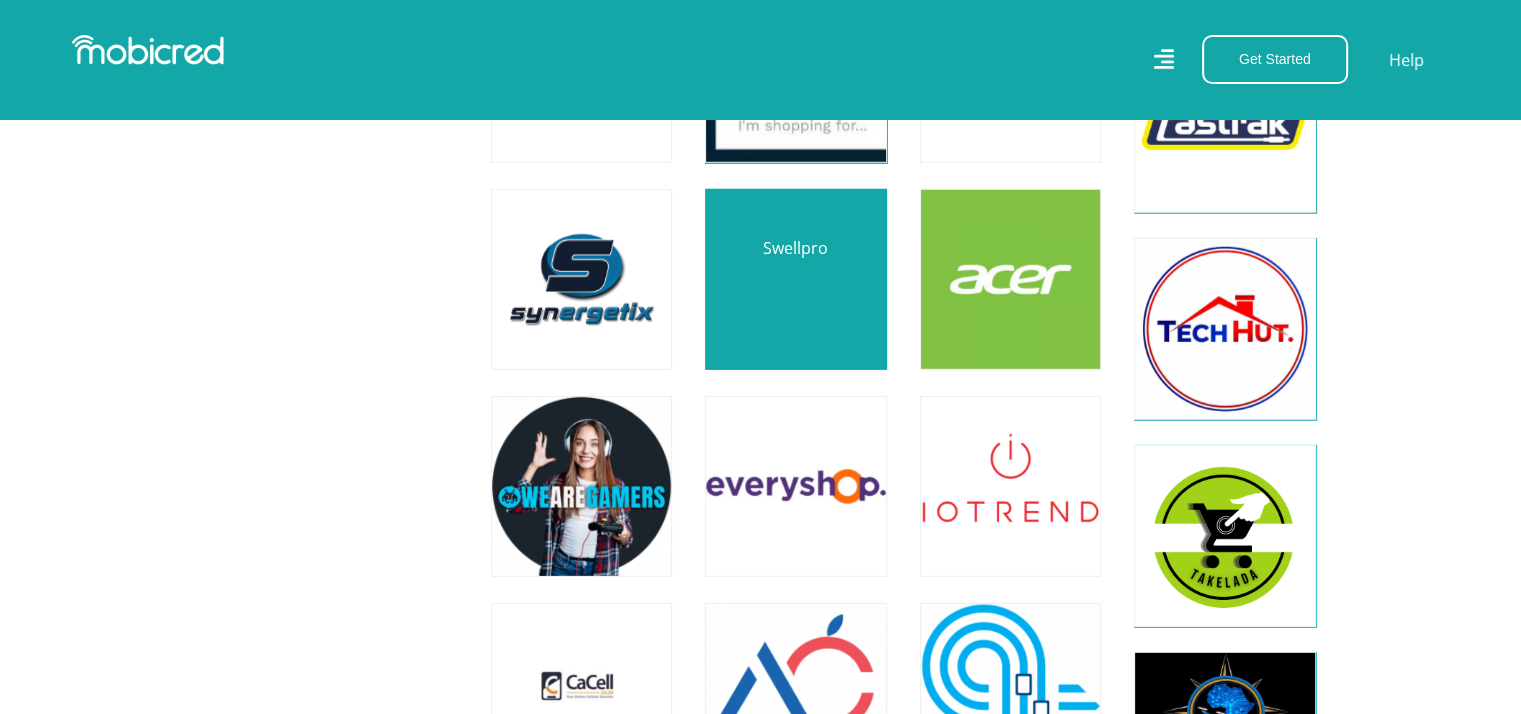 click at bounding box center [795, 279] 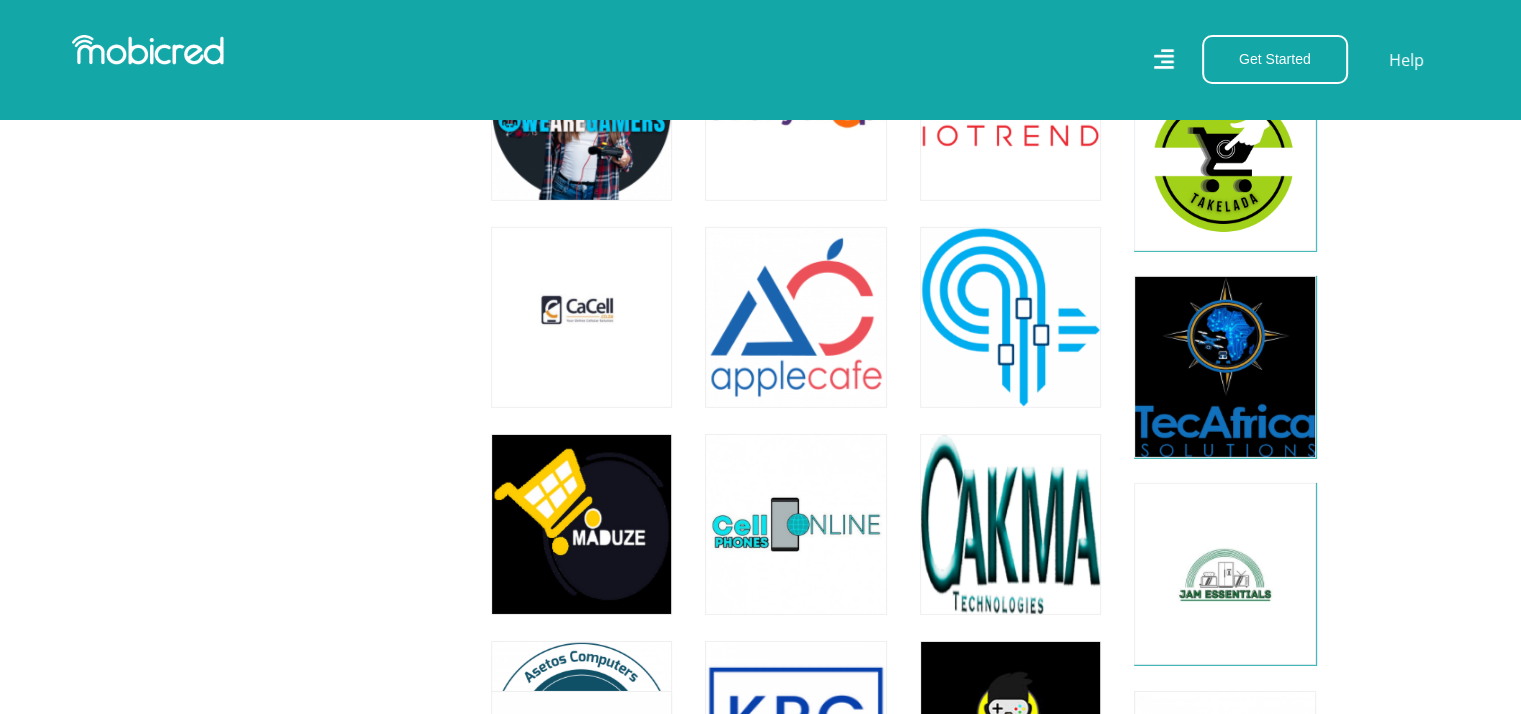 scroll, scrollTop: 6272, scrollLeft: 0, axis: vertical 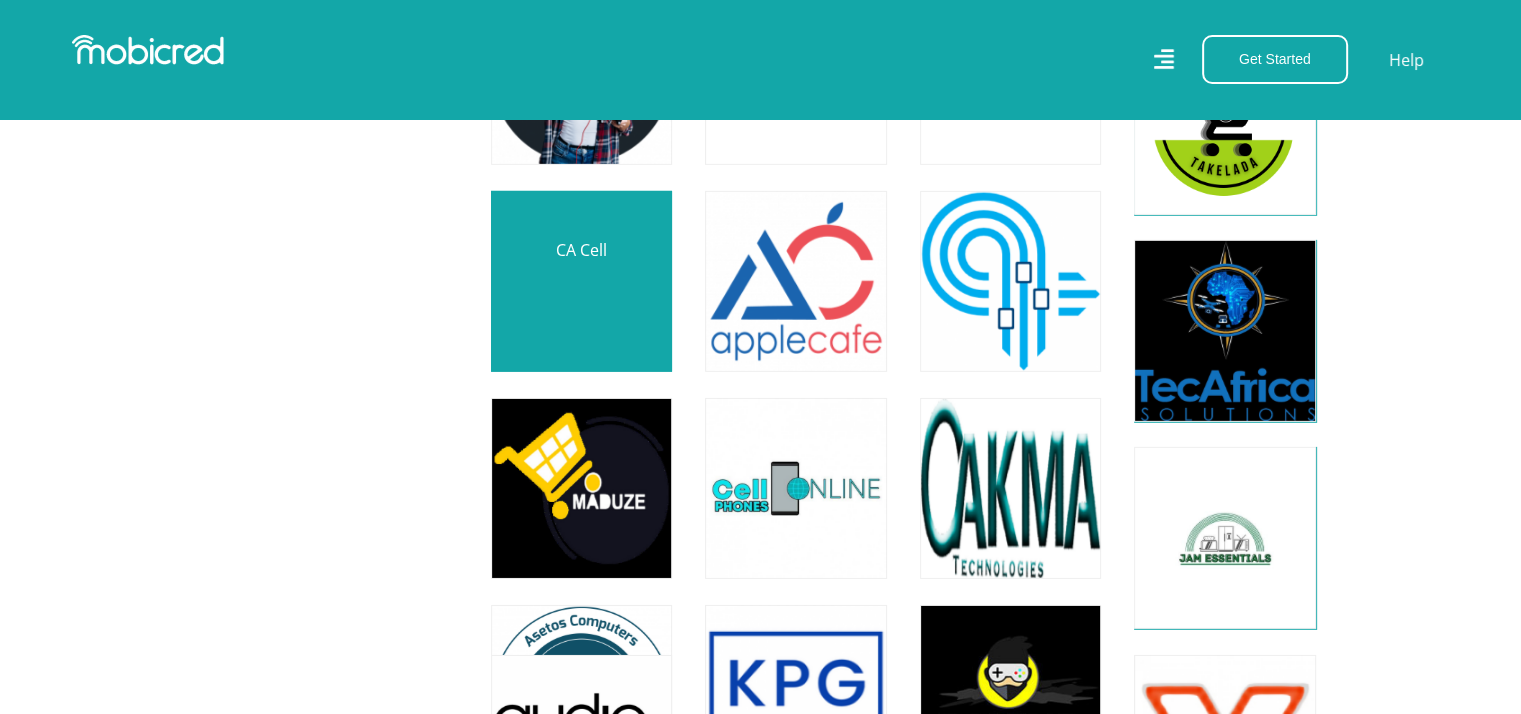 click at bounding box center (581, 281) 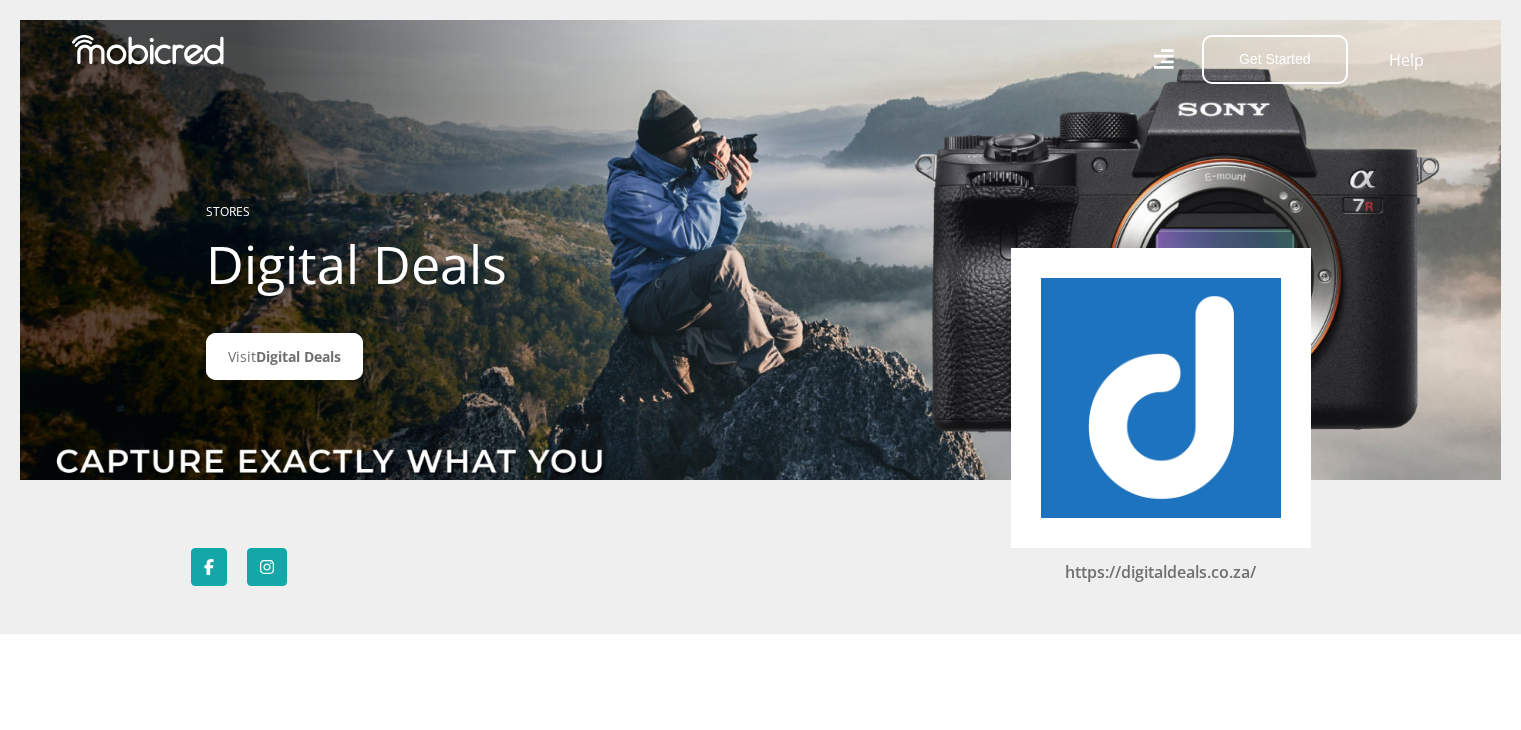 scroll, scrollTop: 0, scrollLeft: 0, axis: both 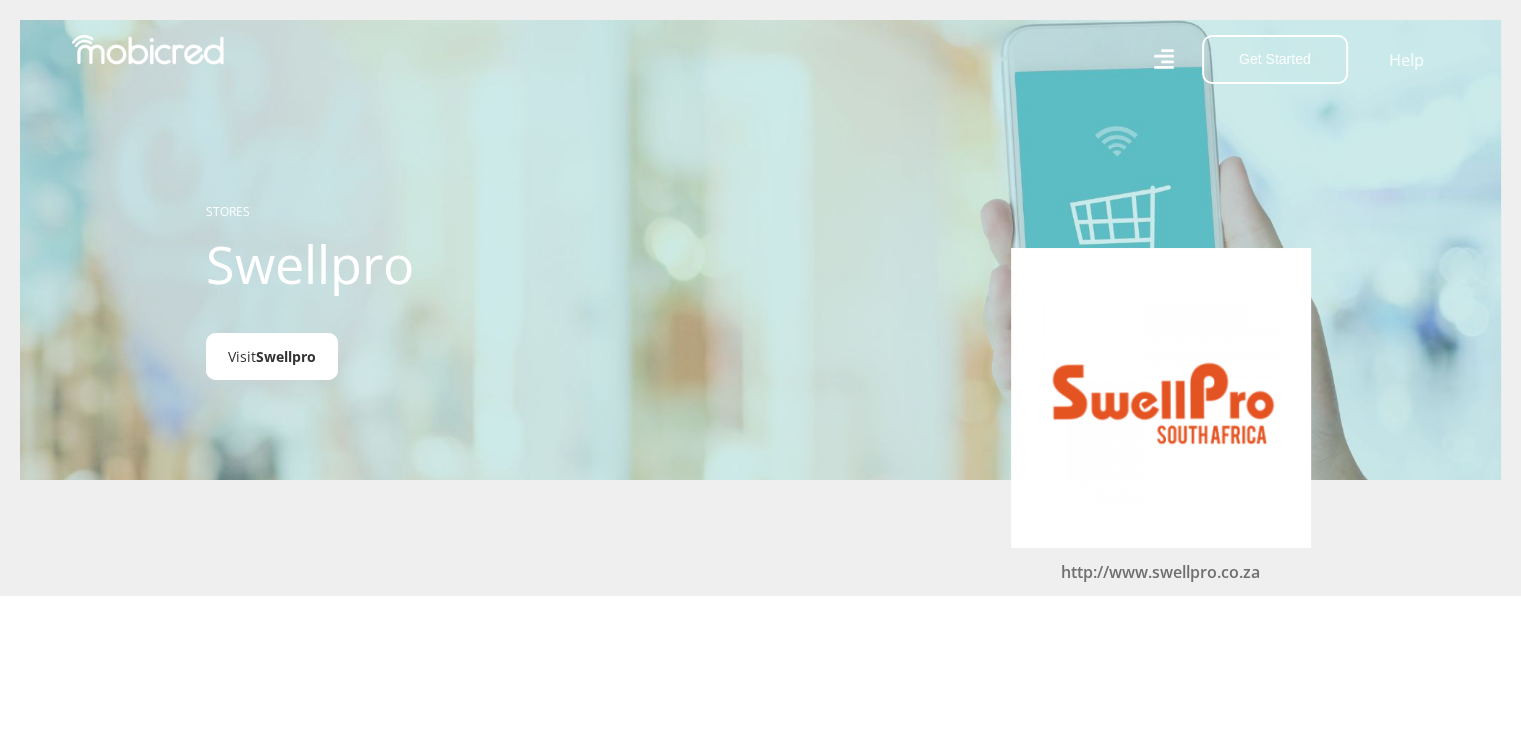 click on "Swellpro" at bounding box center [286, 356] 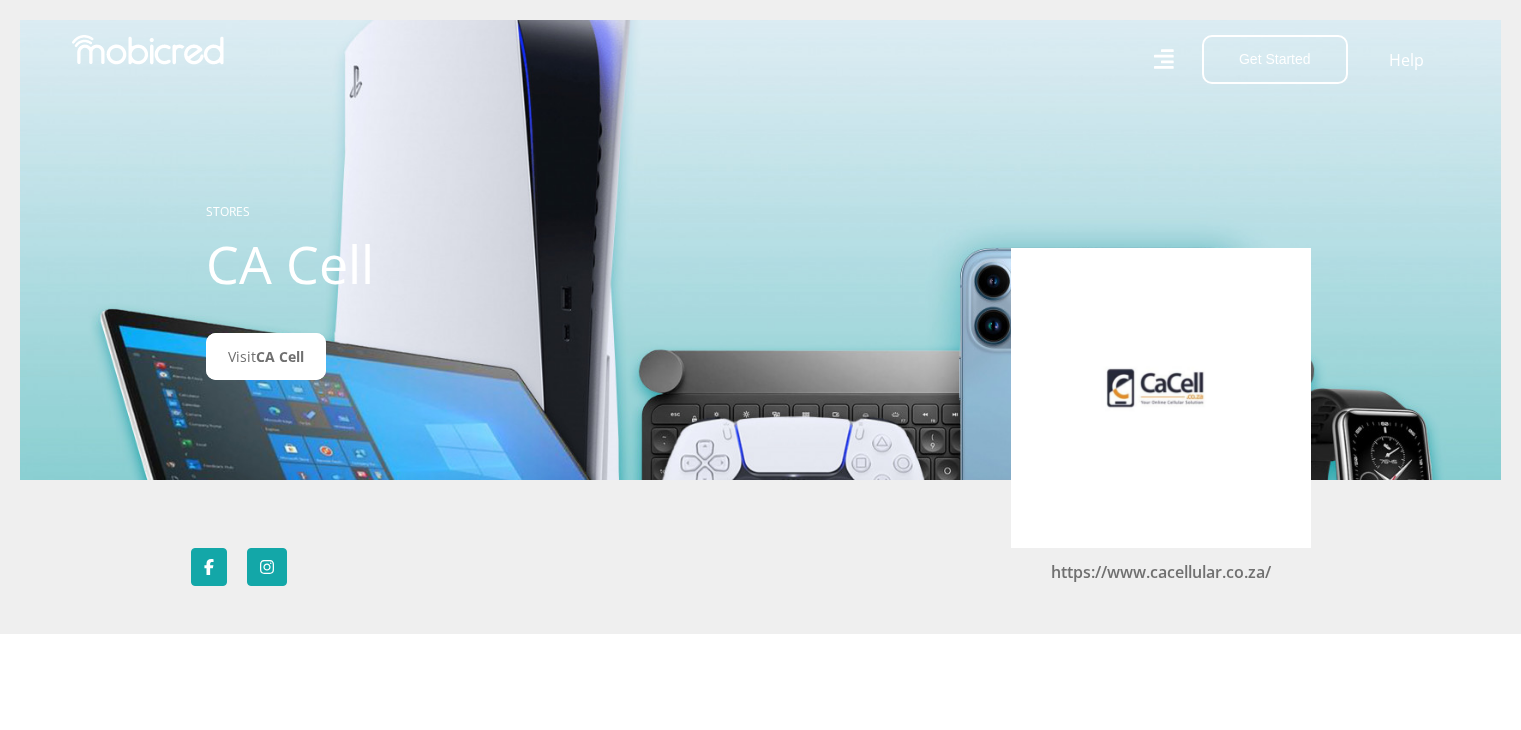 scroll, scrollTop: 0, scrollLeft: 0, axis: both 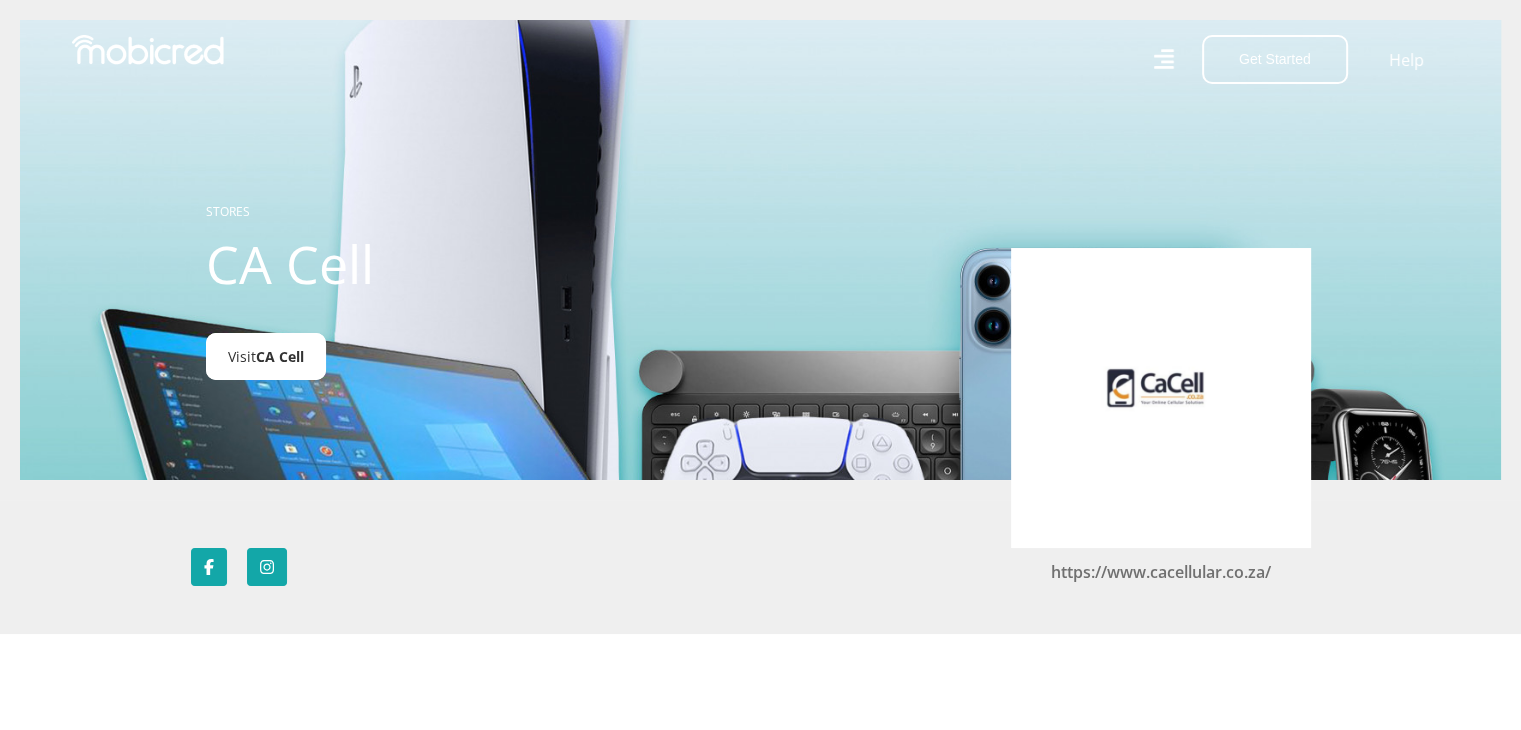 click on "CA Cell" at bounding box center [280, 356] 